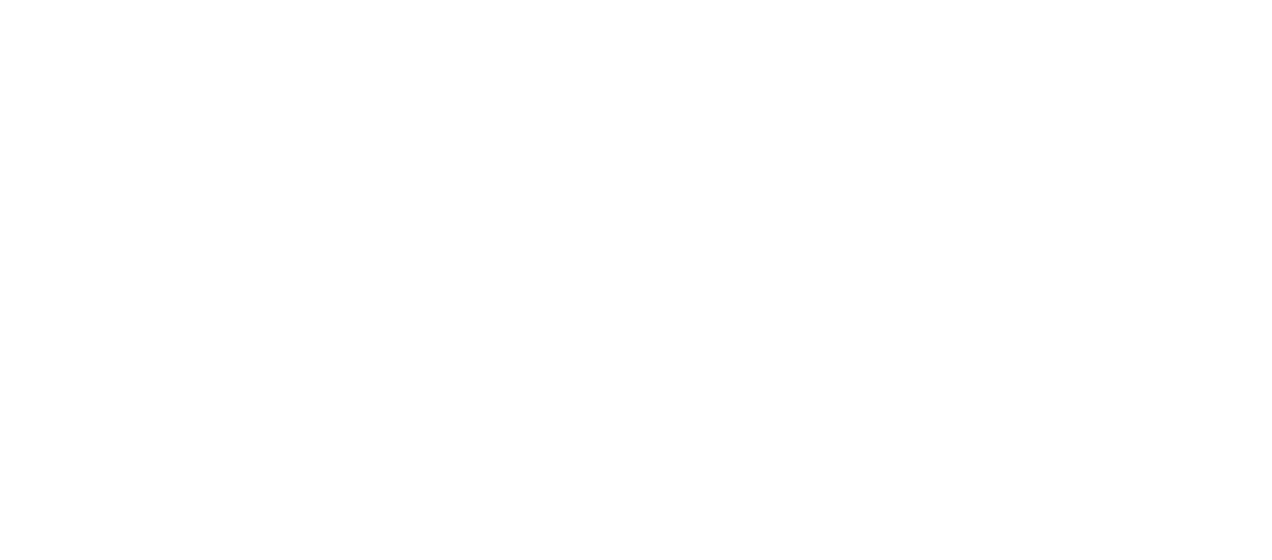 scroll, scrollTop: 0, scrollLeft: 0, axis: both 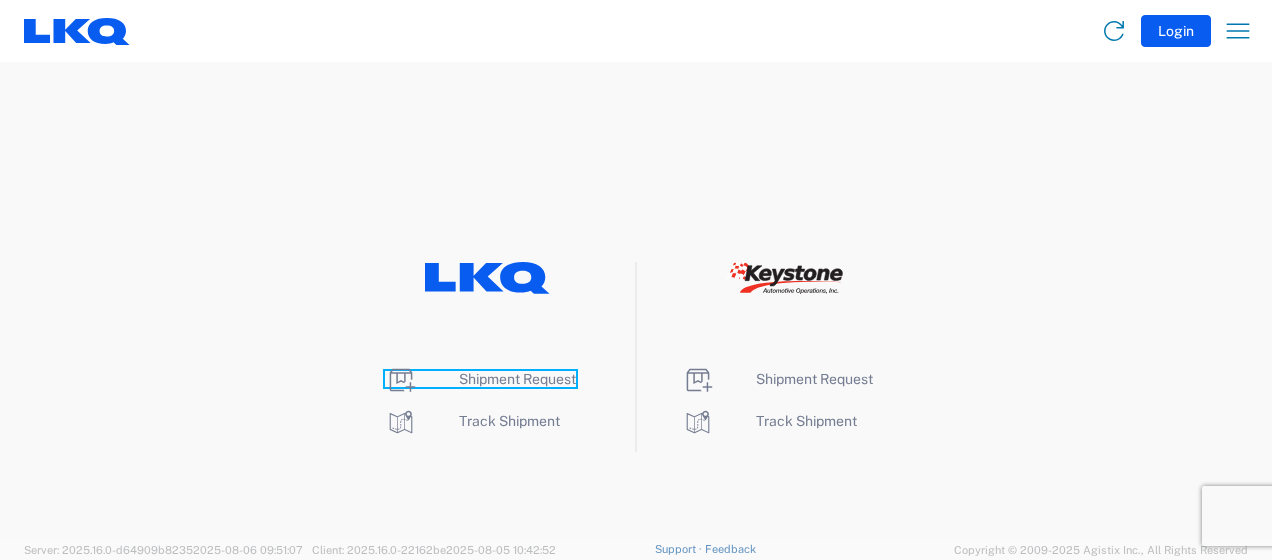 click on "Shipment Request" 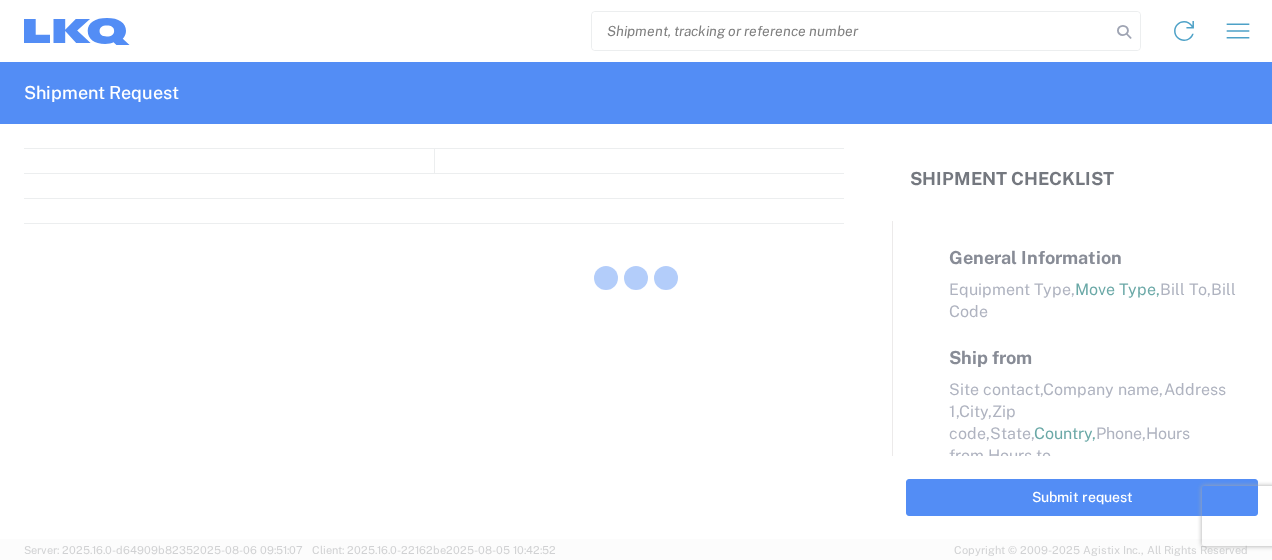 select on "FULL" 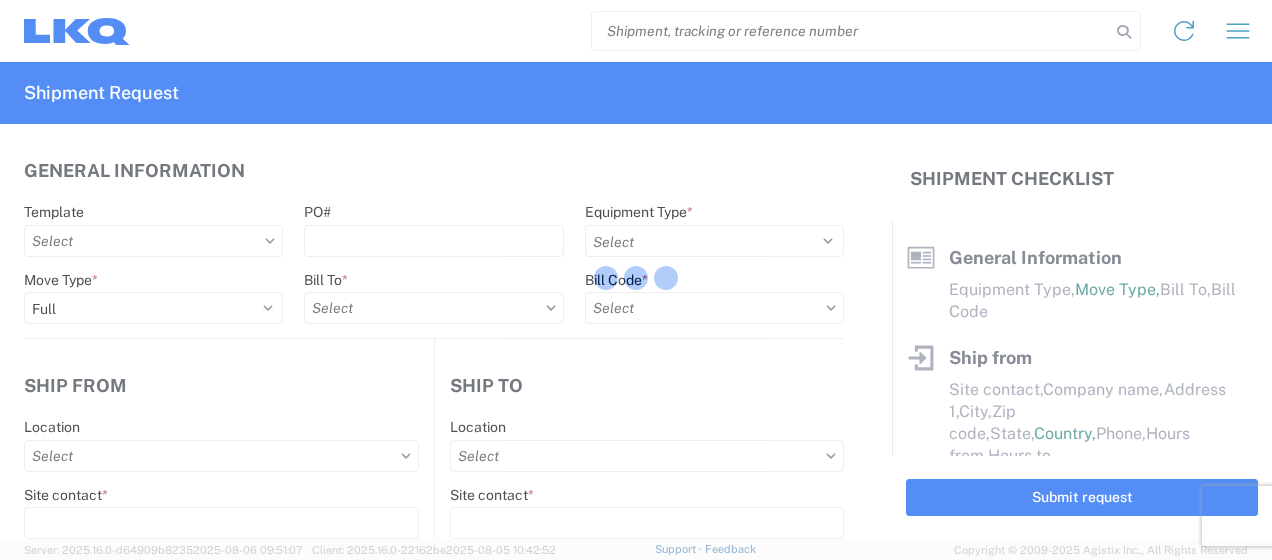 scroll, scrollTop: 0, scrollLeft: 0, axis: both 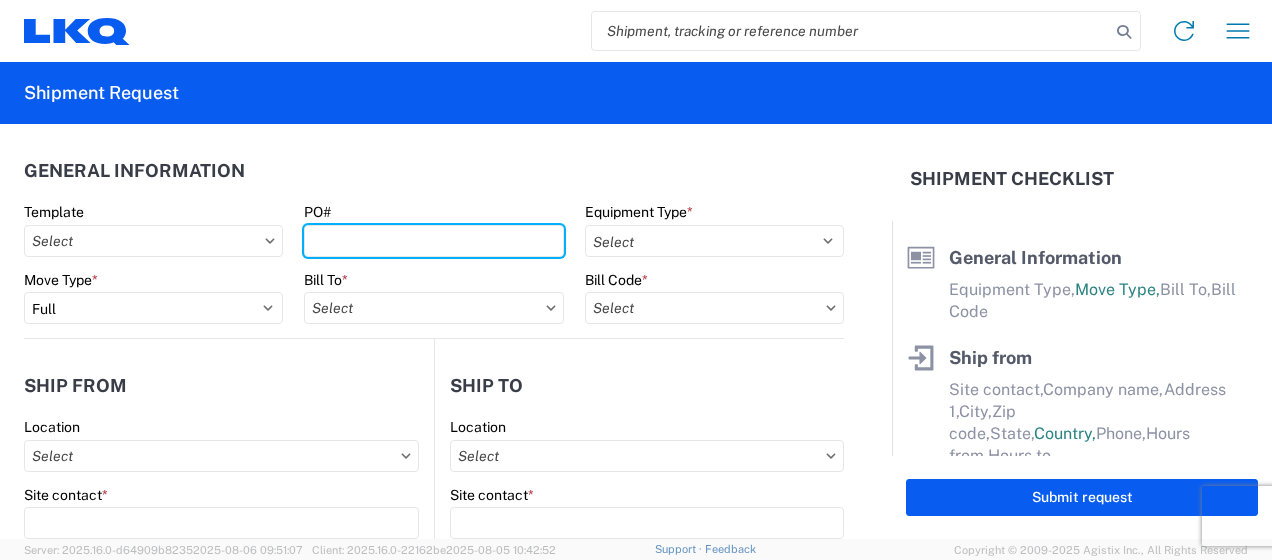 click on "PO#" at bounding box center (433, 241) 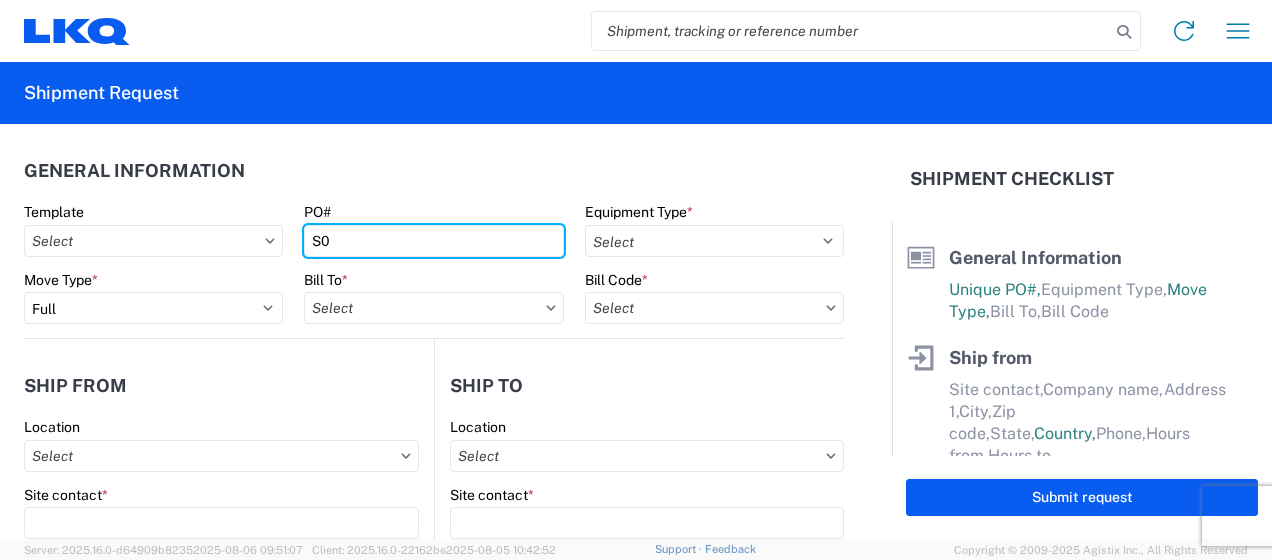 type on "S" 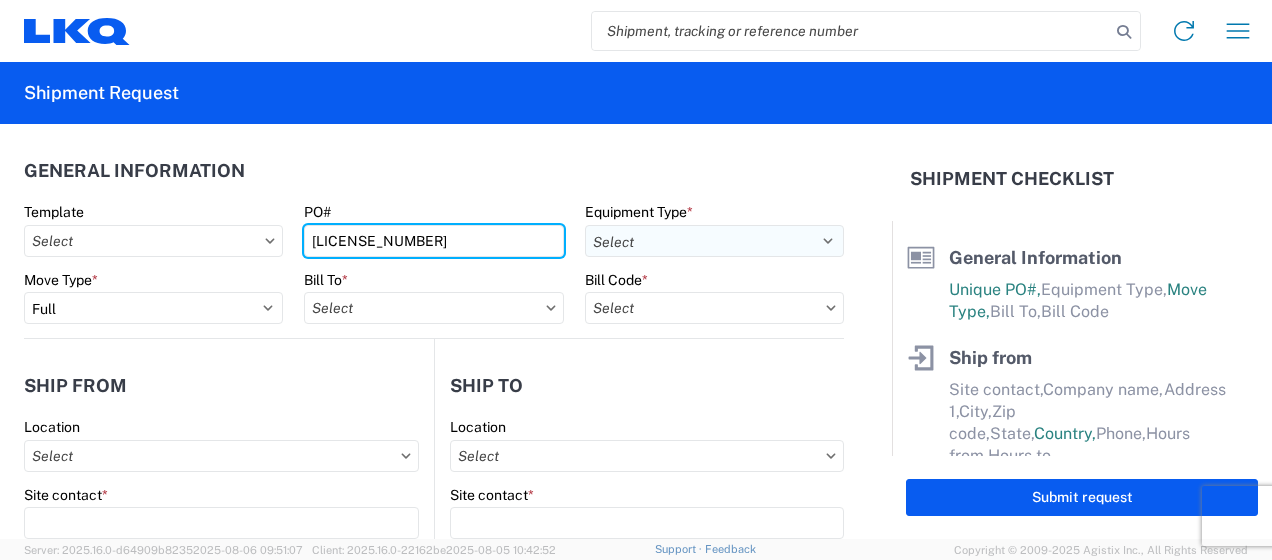 type on "[LICENSE_NUMBER]" 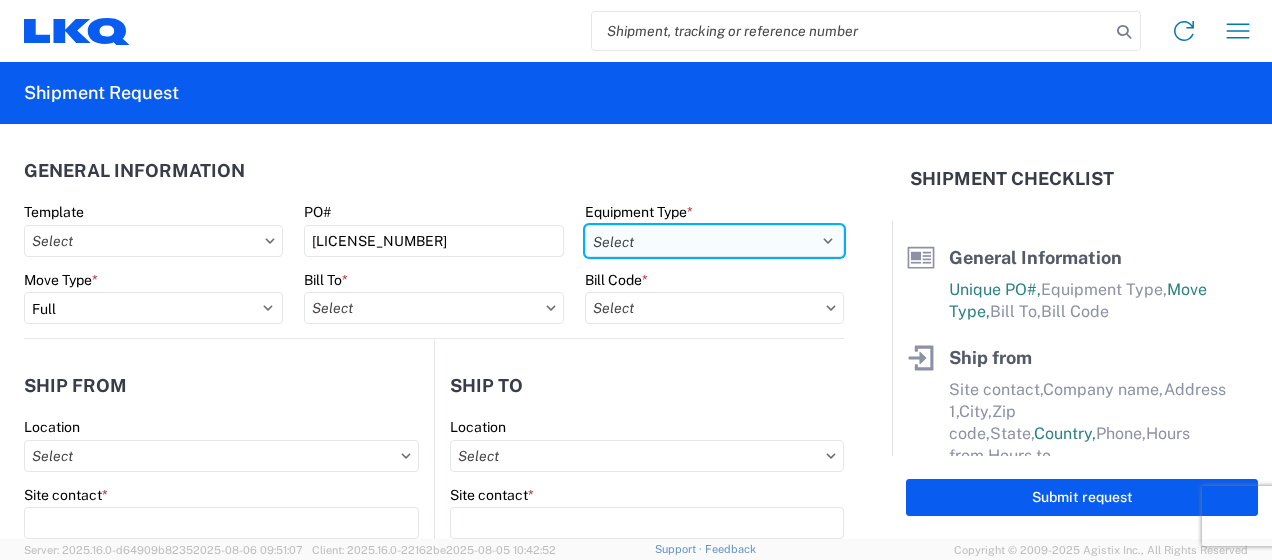 drag, startPoint x: 688, startPoint y: 238, endPoint x: 676, endPoint y: 252, distance: 18.439089 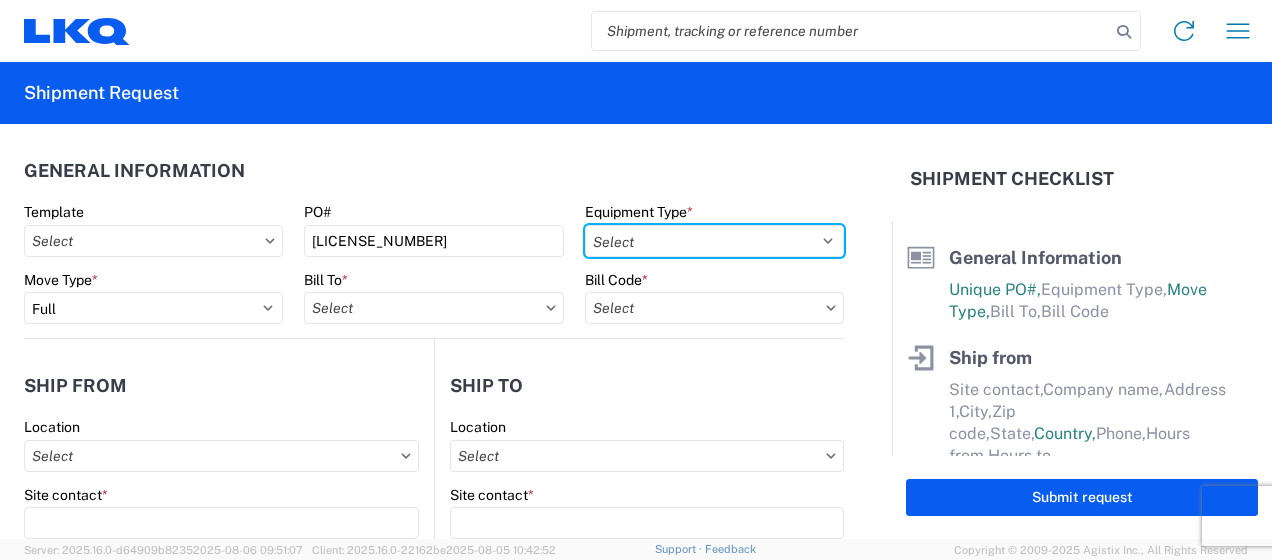 select on "STDV" 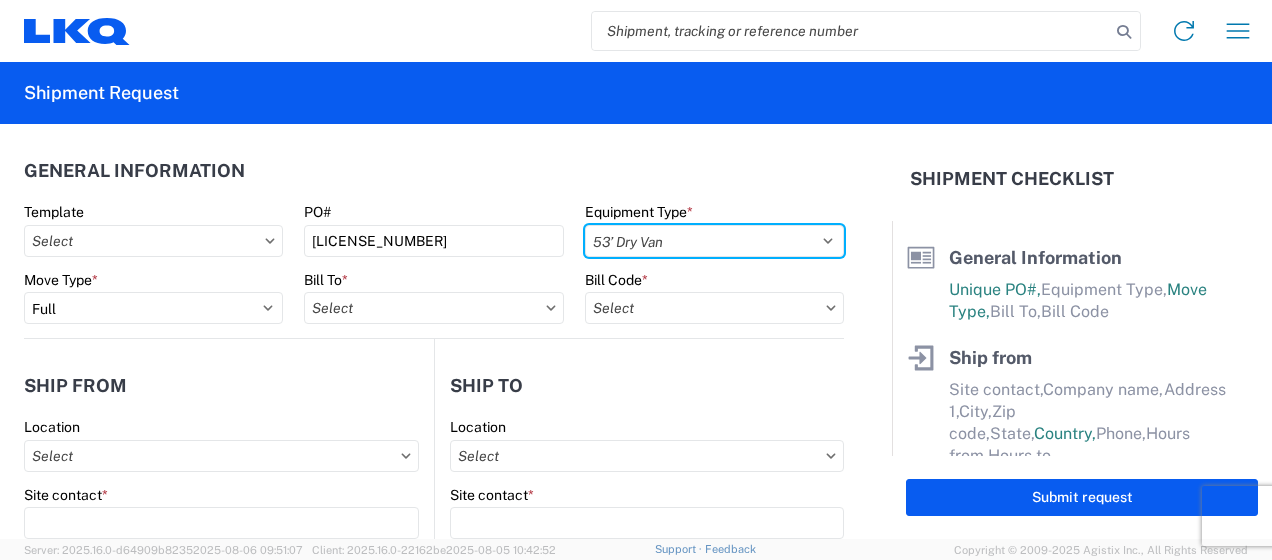 click on "Select 53’ Dry Van Flatbed Dropdeck (van) Lowboy (flatbed) Rail" at bounding box center (714, 241) 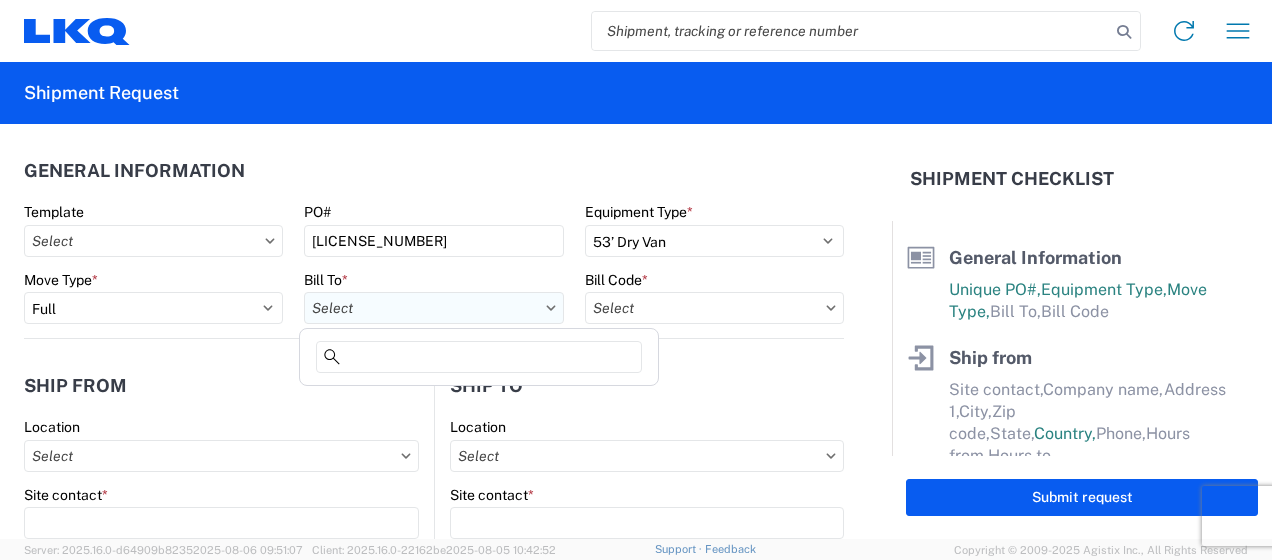 click on "Bill To  *" at bounding box center (433, 308) 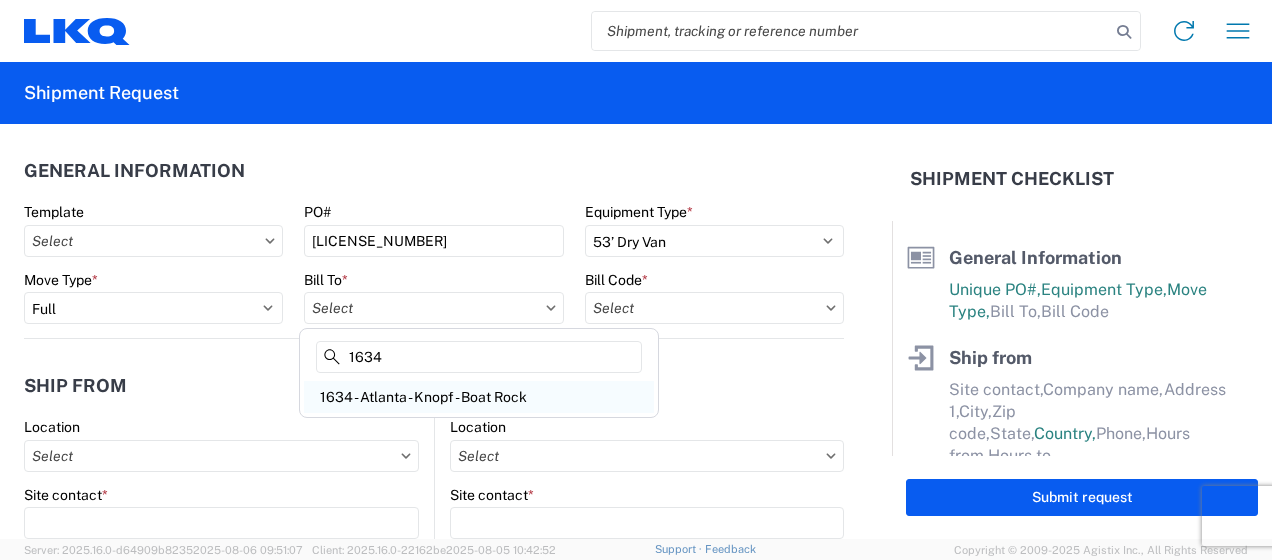 type on "1634" 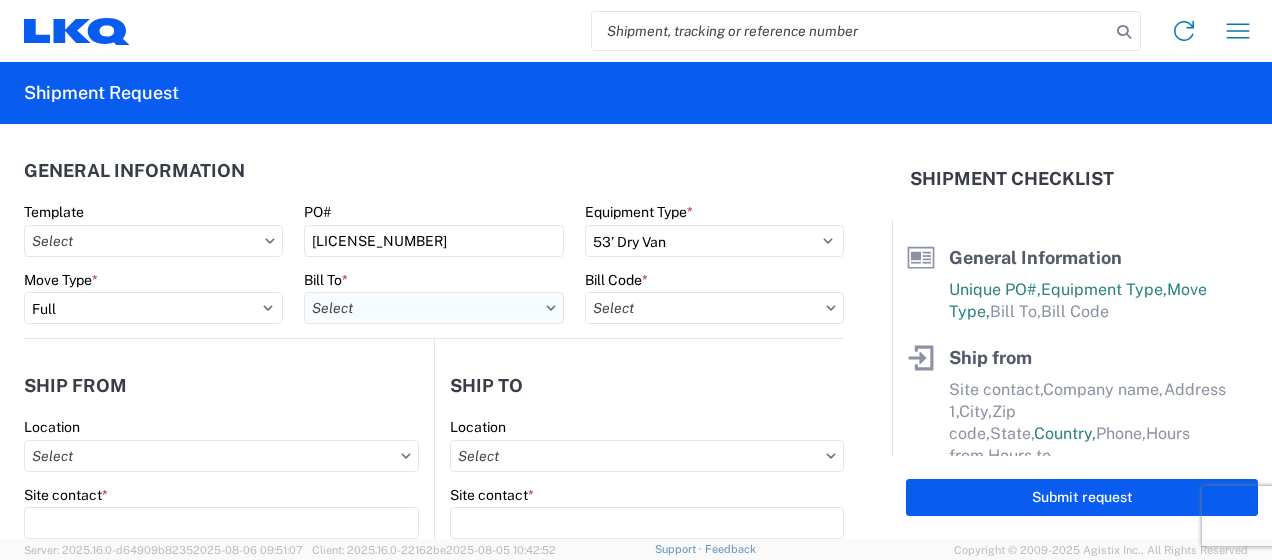 type on "1634 - Atlanta - Knopf - Boat Rock" 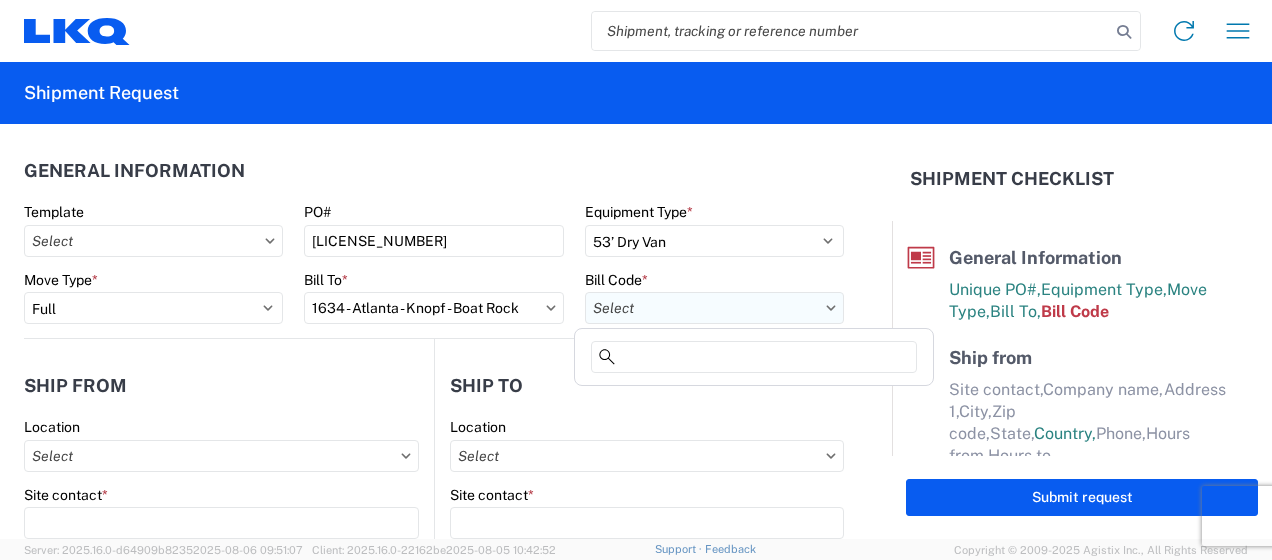 click on "Bill Code  *" at bounding box center (714, 308) 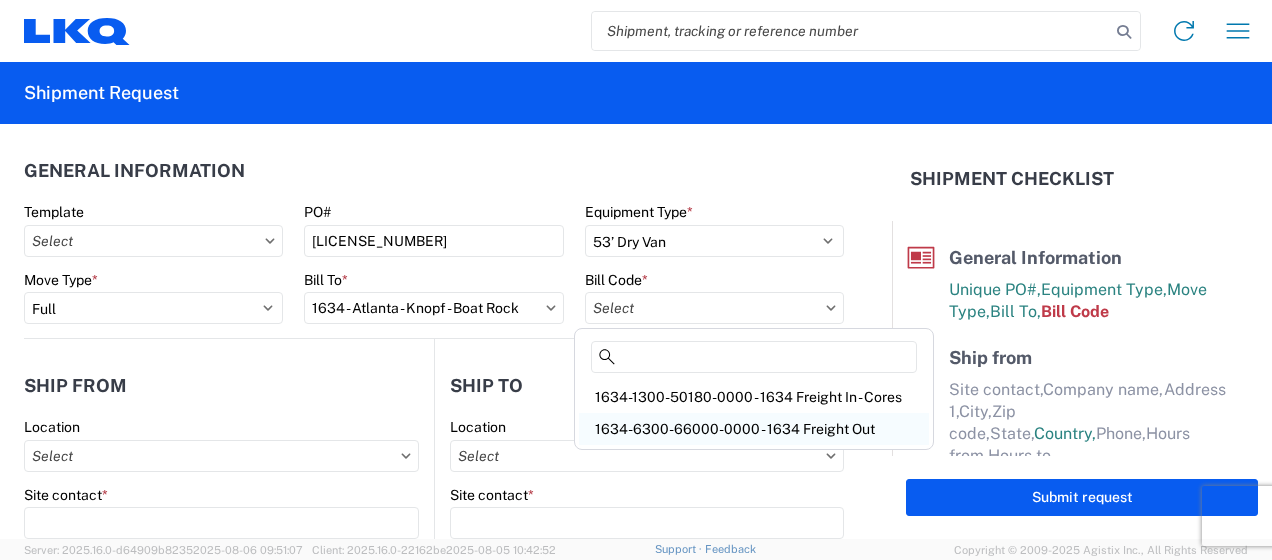 click on "1634-6300-66000-0000 - 1634 Freight Out" 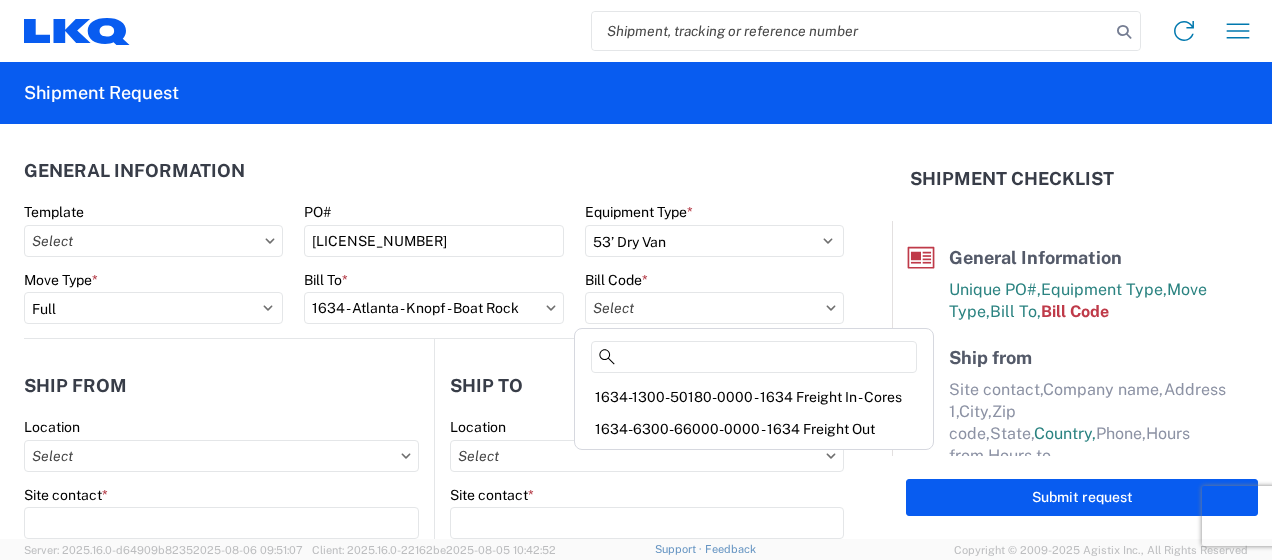 type on "1634-6300-66000-0000 - 1634 Freight Out" 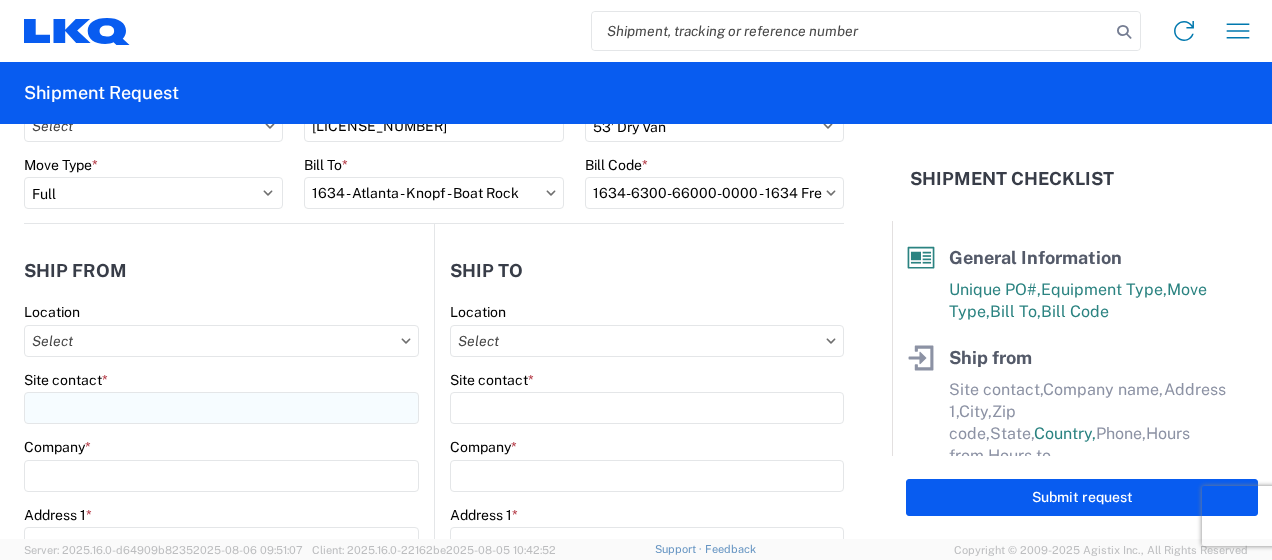 scroll, scrollTop: 166, scrollLeft: 0, axis: vertical 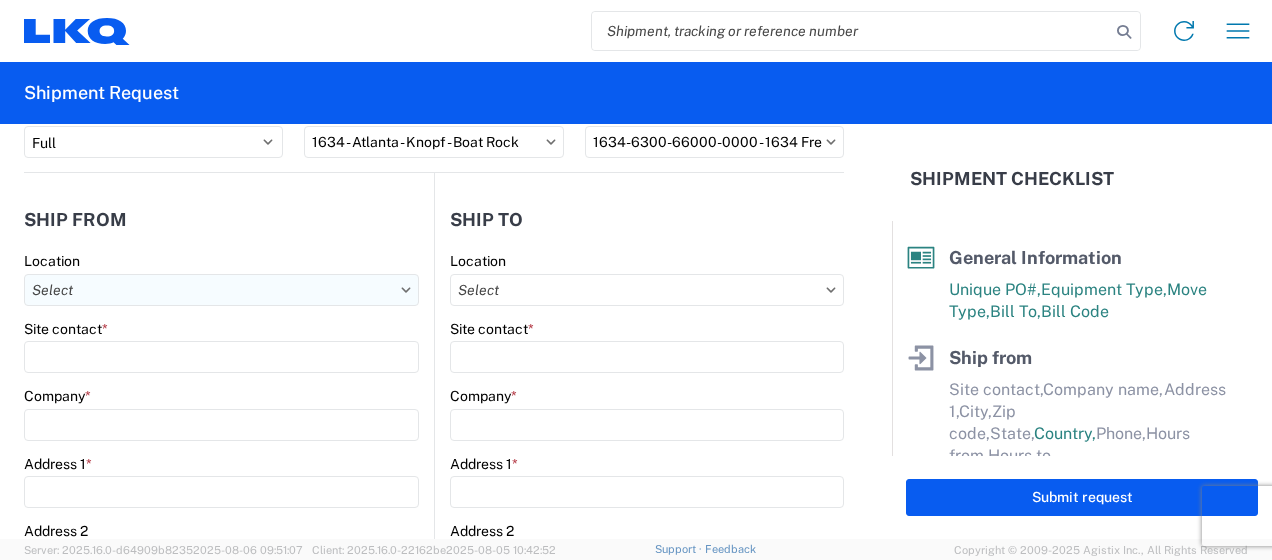 click on "Location" at bounding box center [221, 290] 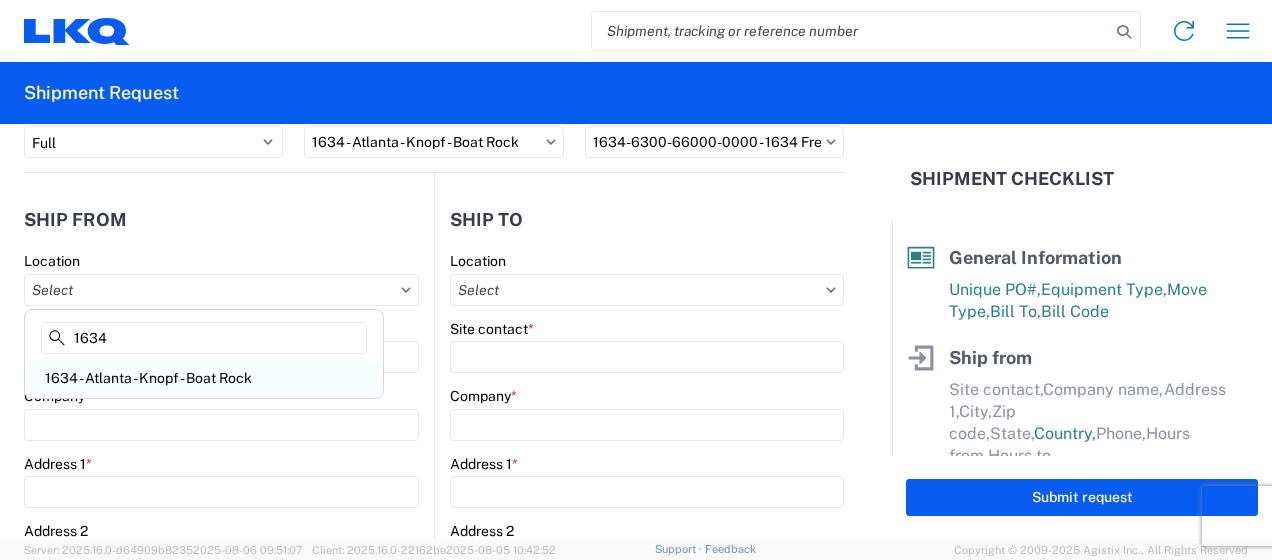 type on "1634" 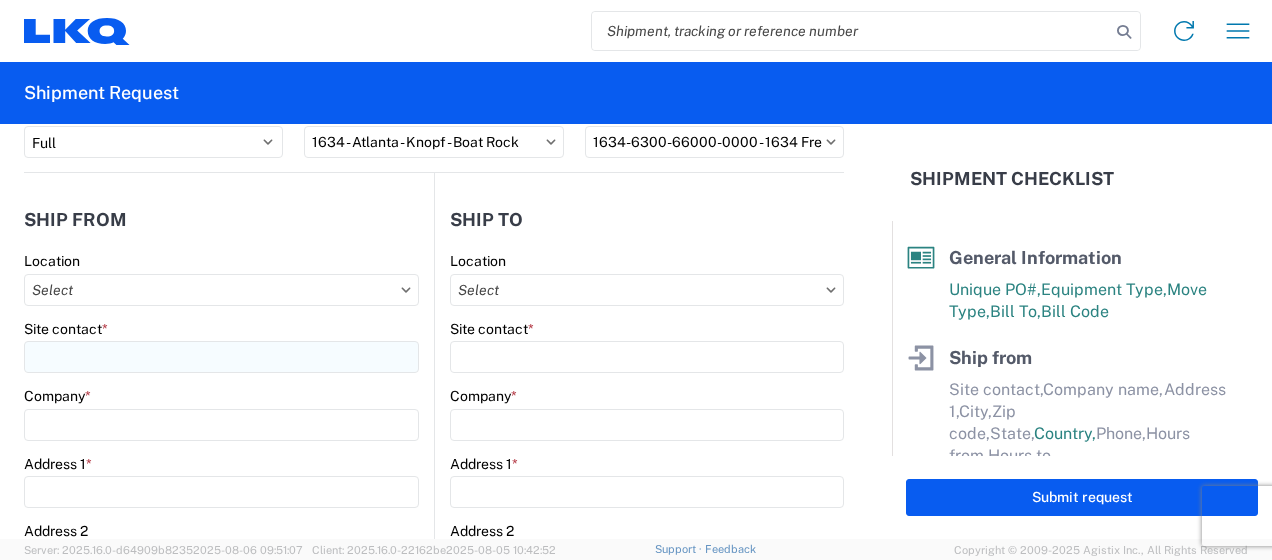 type on "1634 - Atlanta - Knopf - Boat Rock" 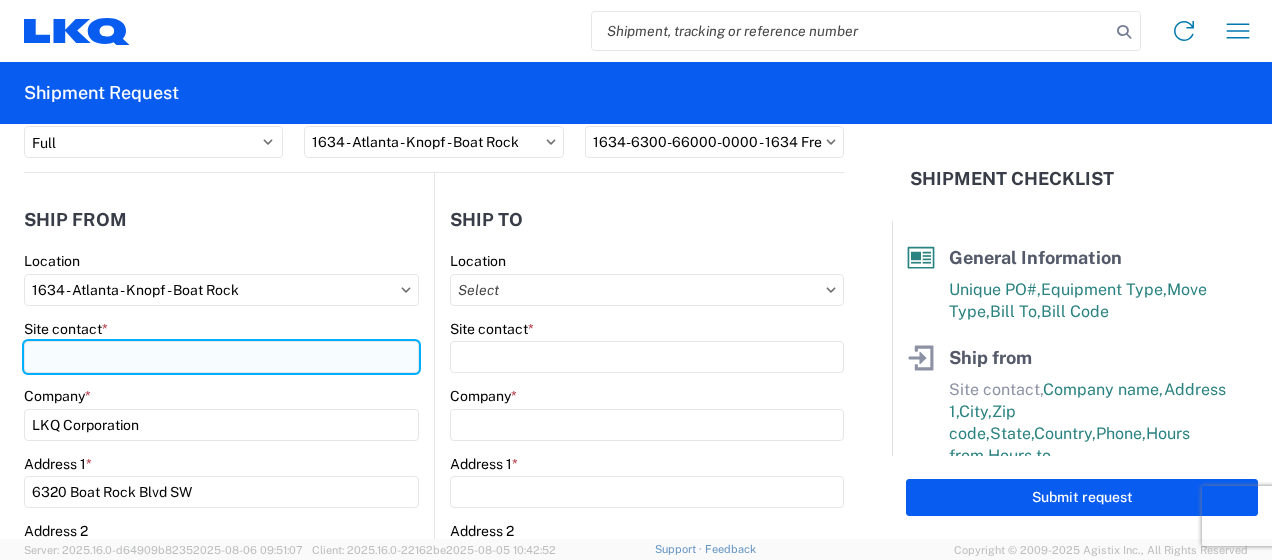 click on "Site contact  *" at bounding box center [221, 357] 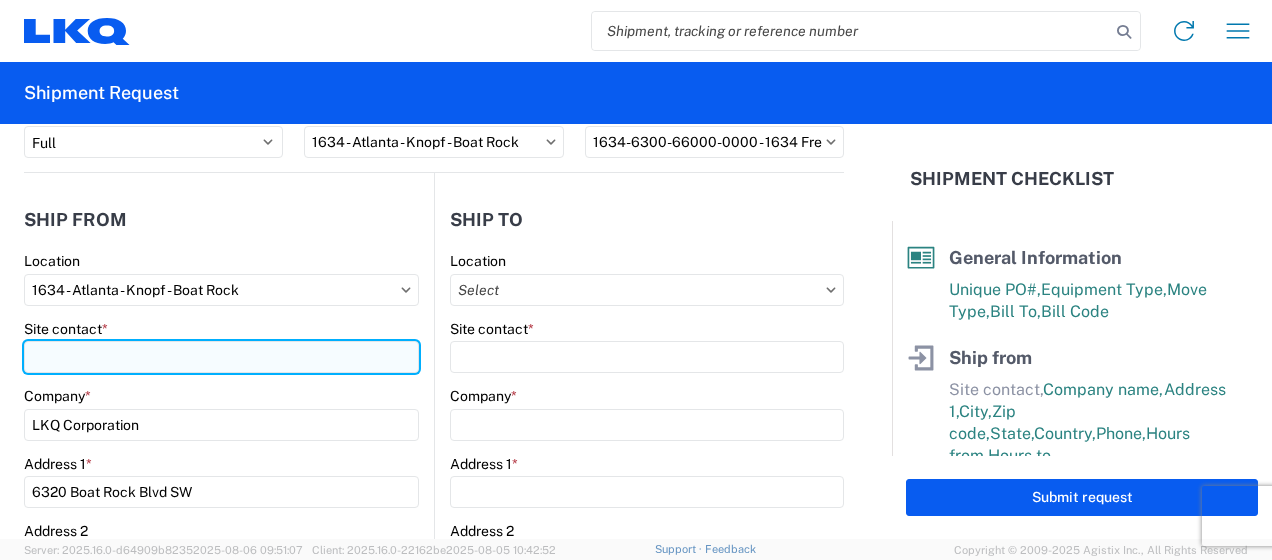 type on "d" 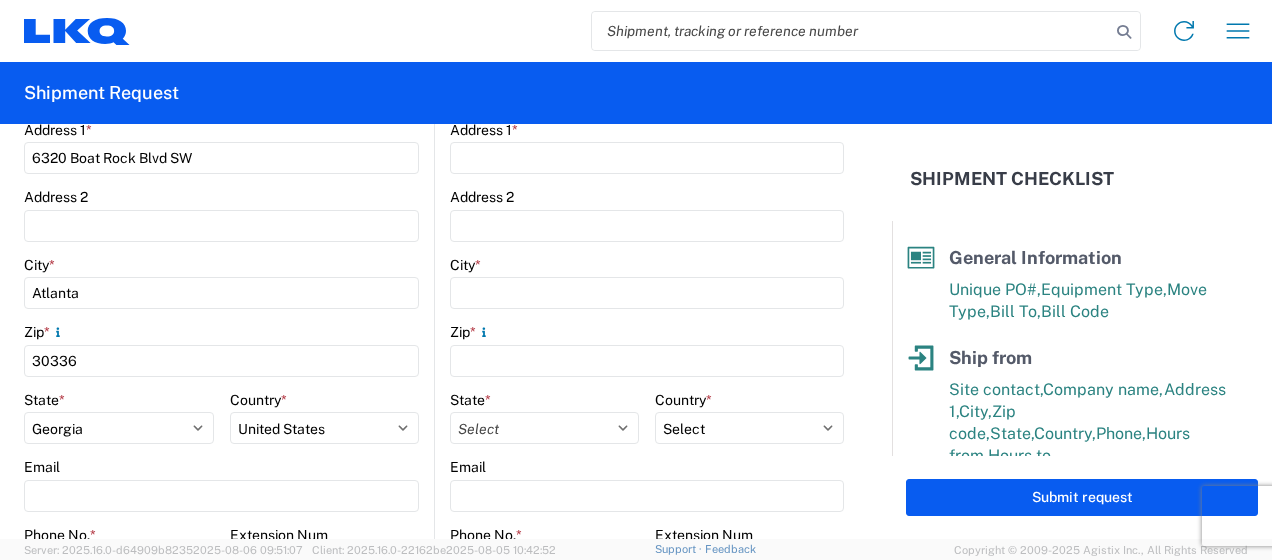scroll, scrollTop: 666, scrollLeft: 0, axis: vertical 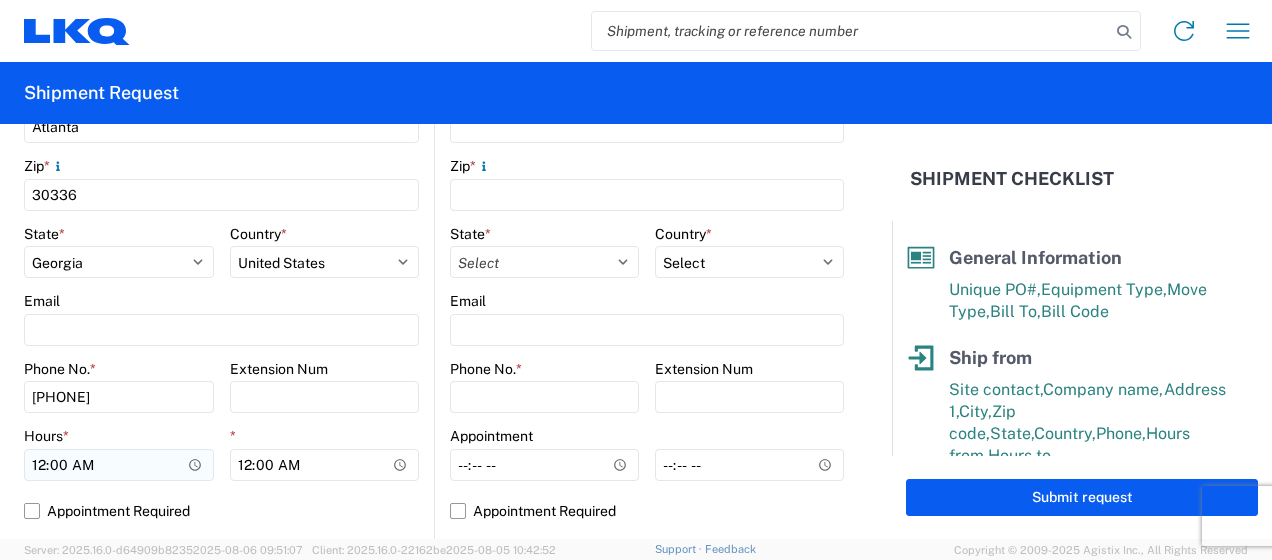 type on "[FIRST] [LAST]" 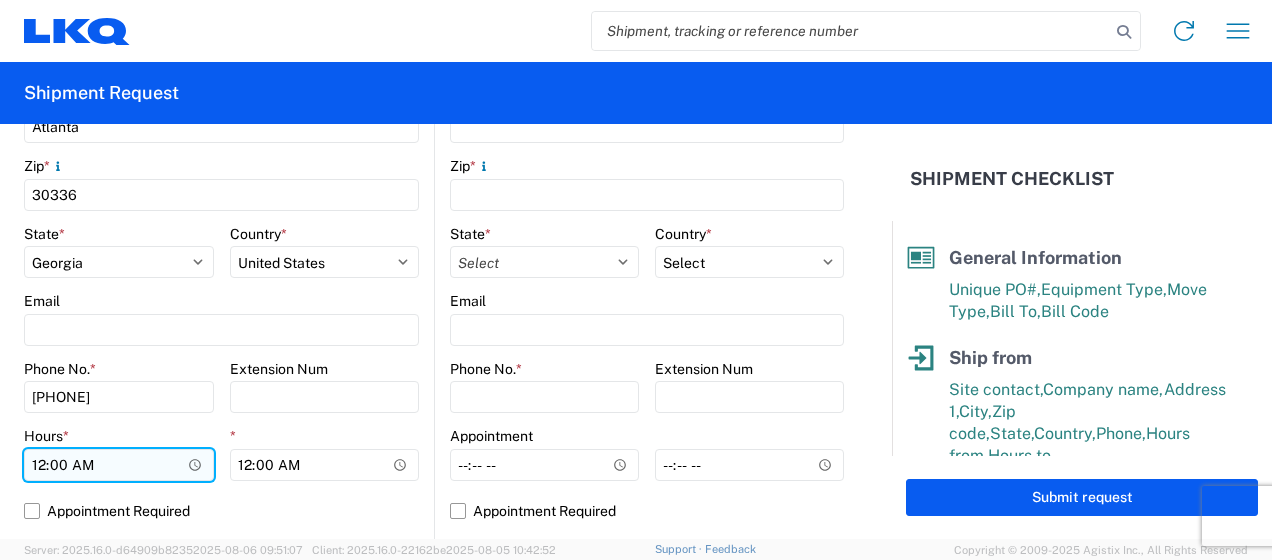 click on "00:00" at bounding box center (119, 465) 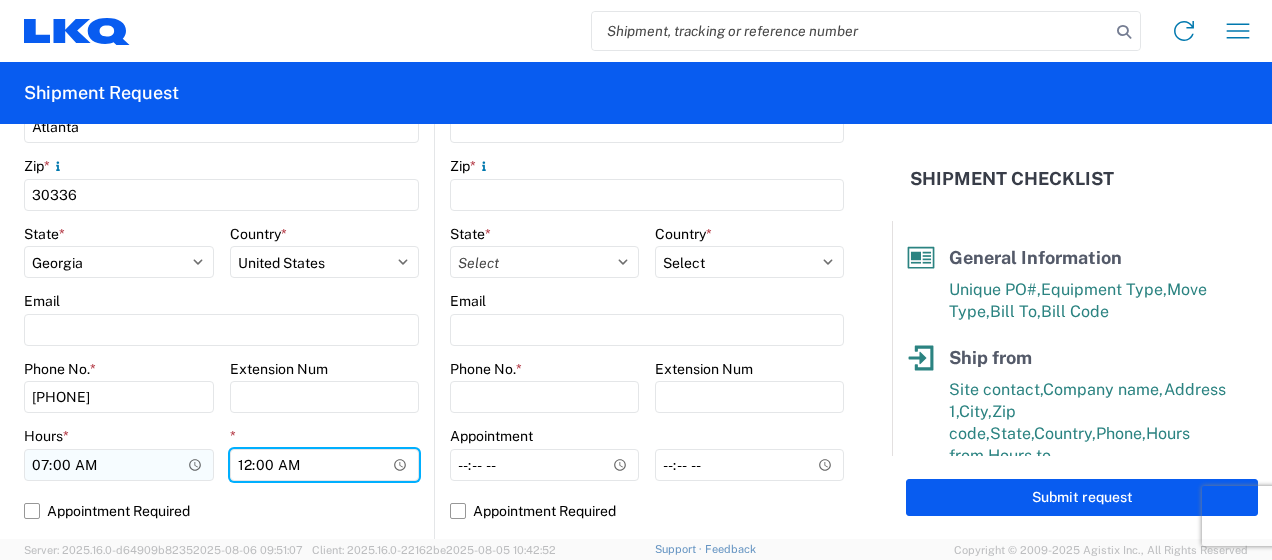 type on "14:30" 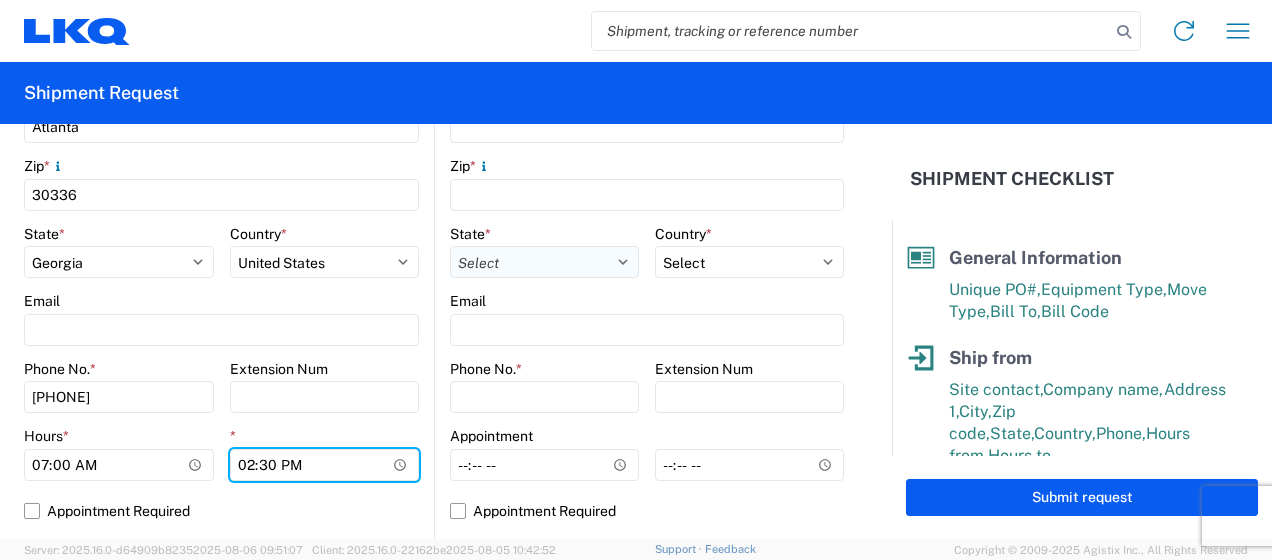 scroll, scrollTop: 166, scrollLeft: 0, axis: vertical 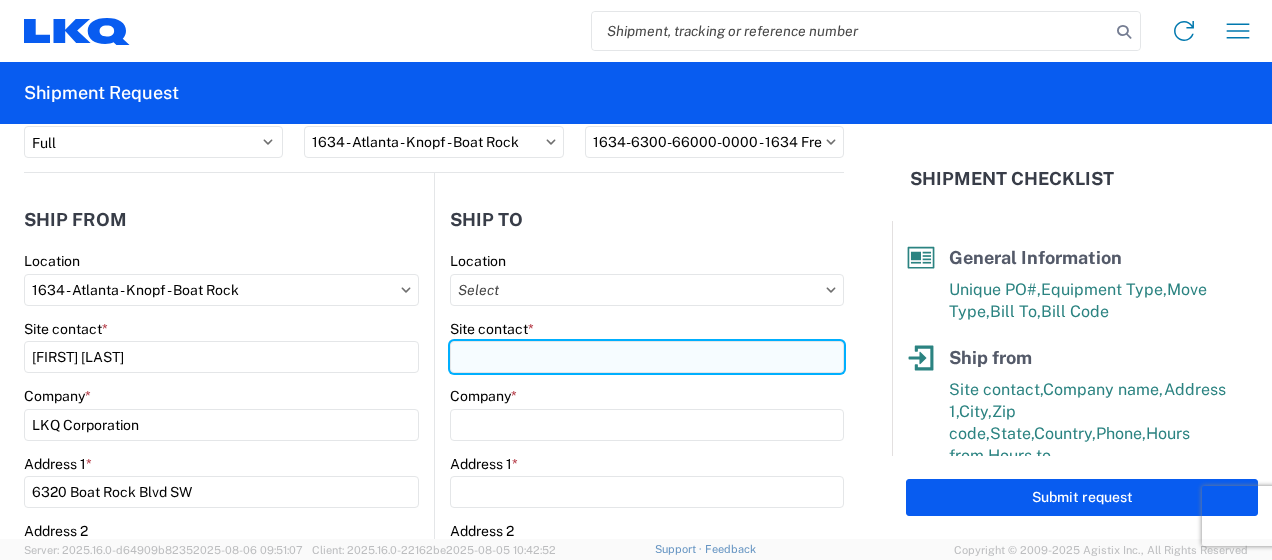 click on "Site contact  *" at bounding box center [647, 357] 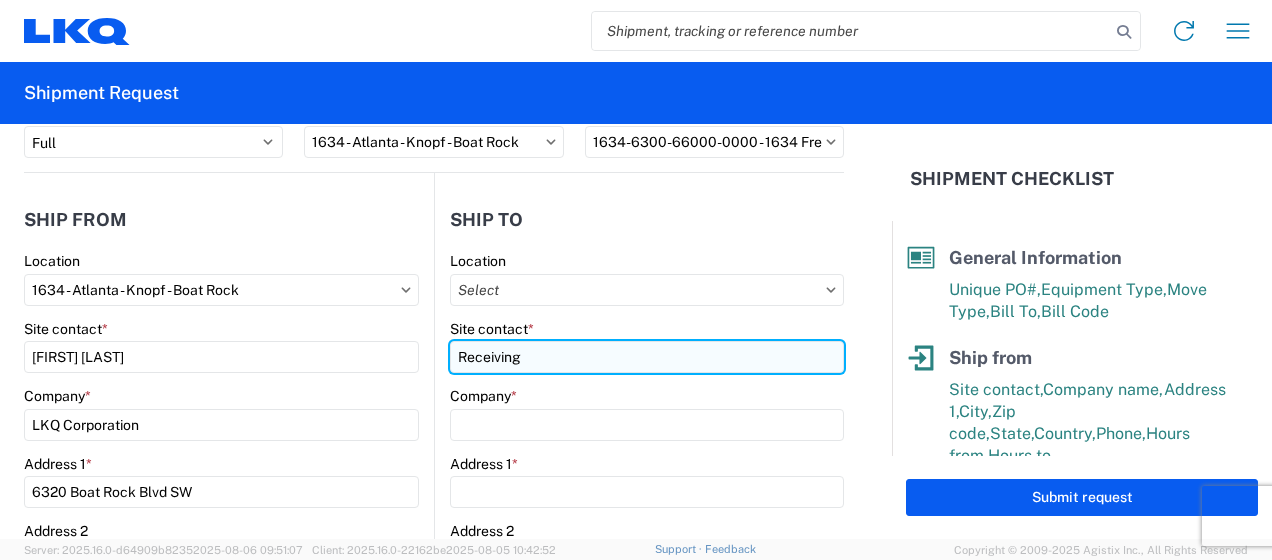 type on "Receiving" 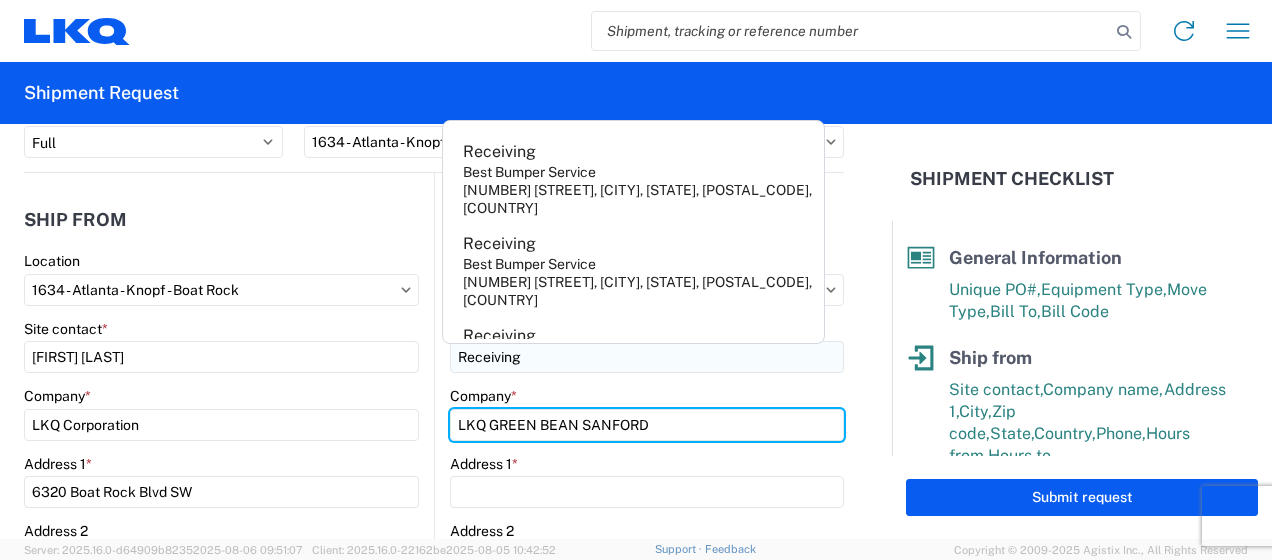 type on "LKQ GREEN BEAN SANFORD" 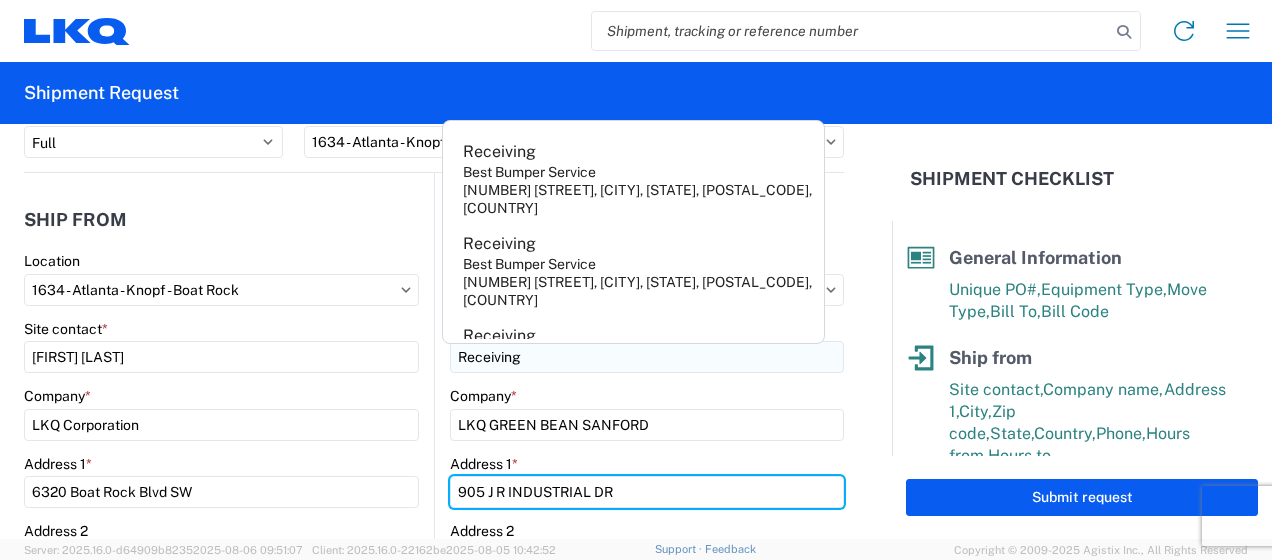 type on "905 J R INDUSTRIAL DR" 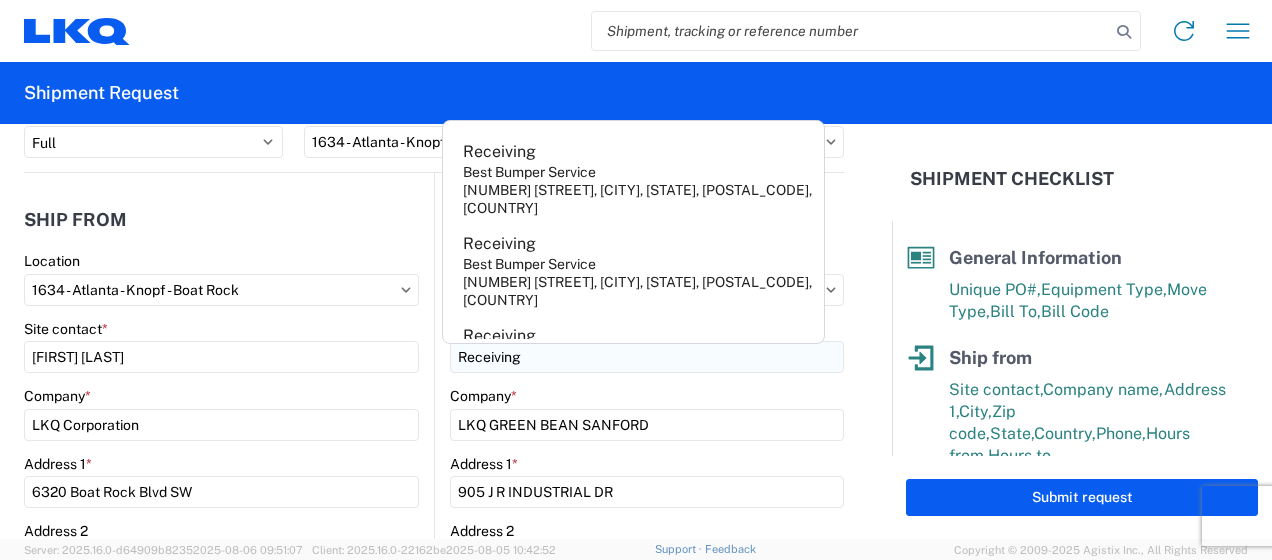 scroll, scrollTop: 394, scrollLeft: 0, axis: vertical 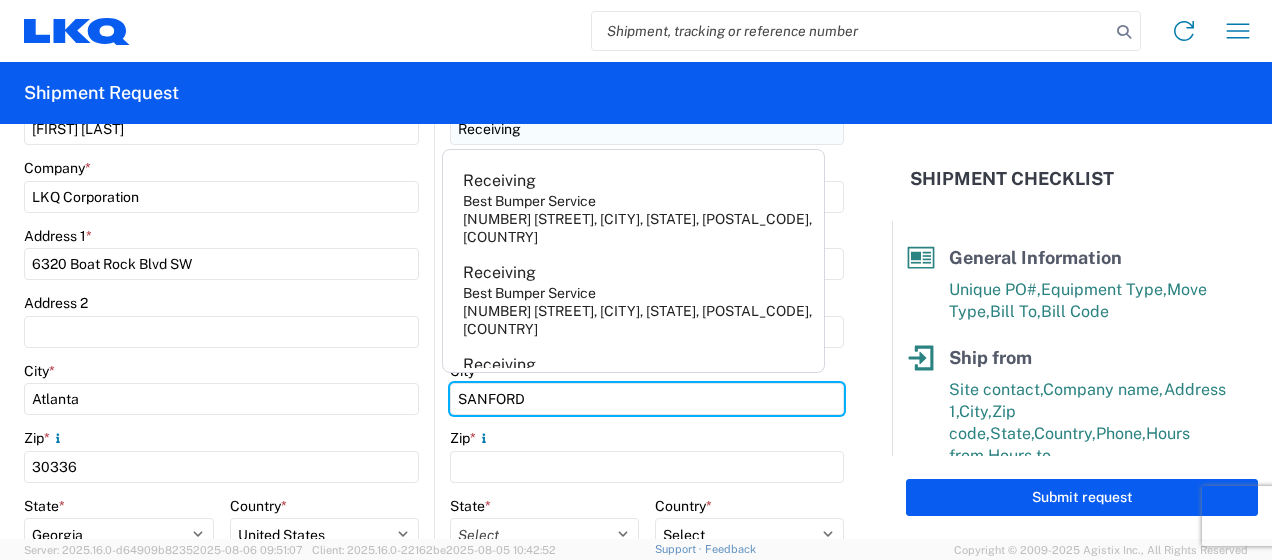 type on "SANFORD" 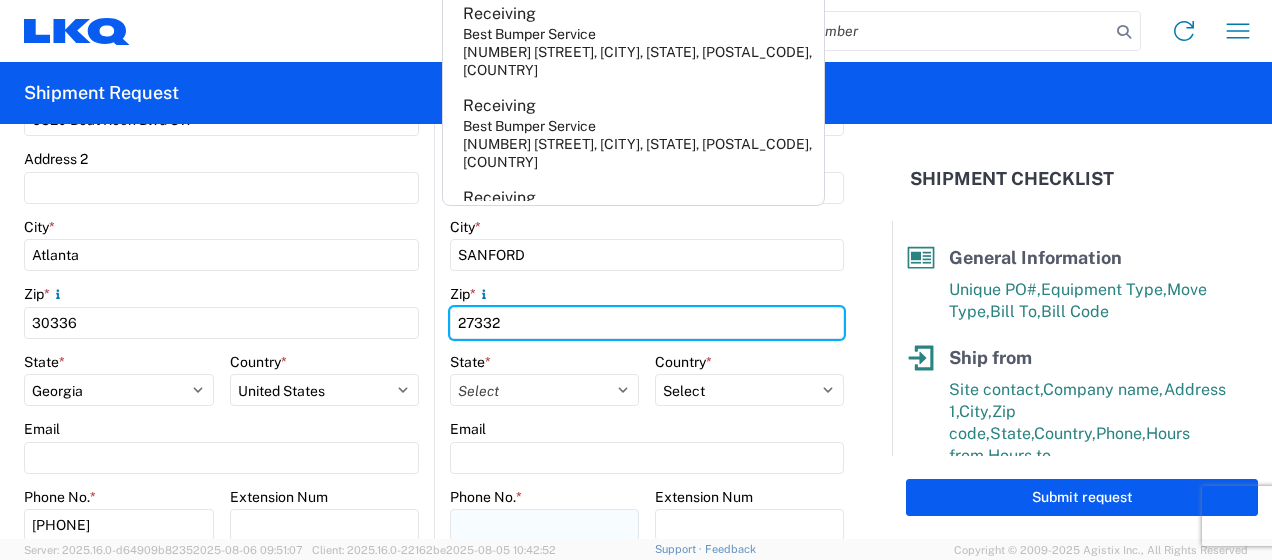 scroll, scrollTop: 560, scrollLeft: 0, axis: vertical 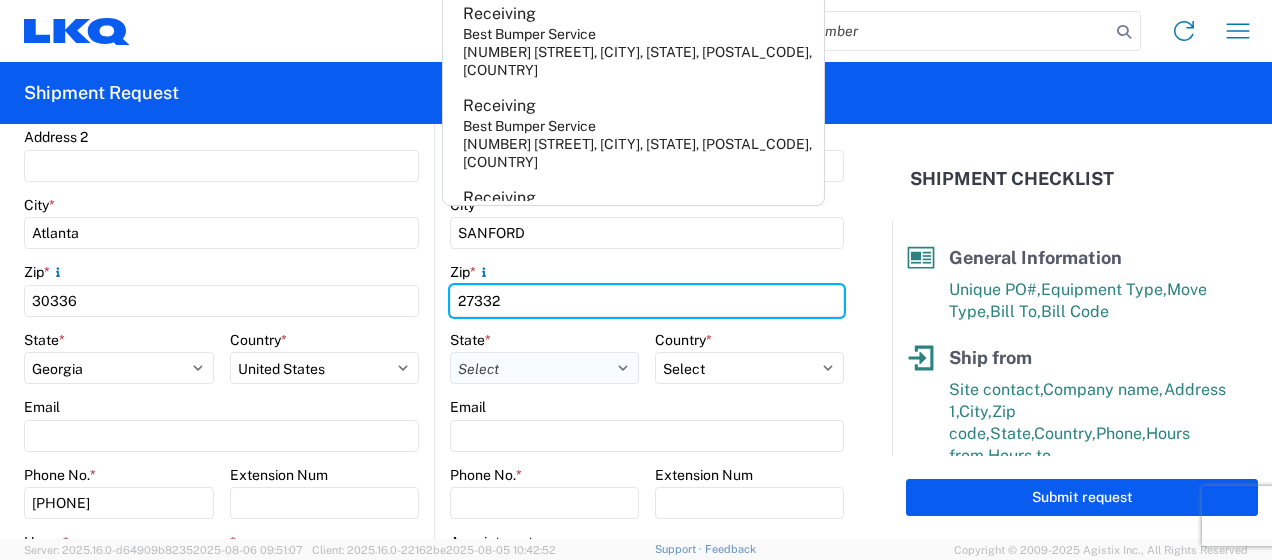 type on "27332" 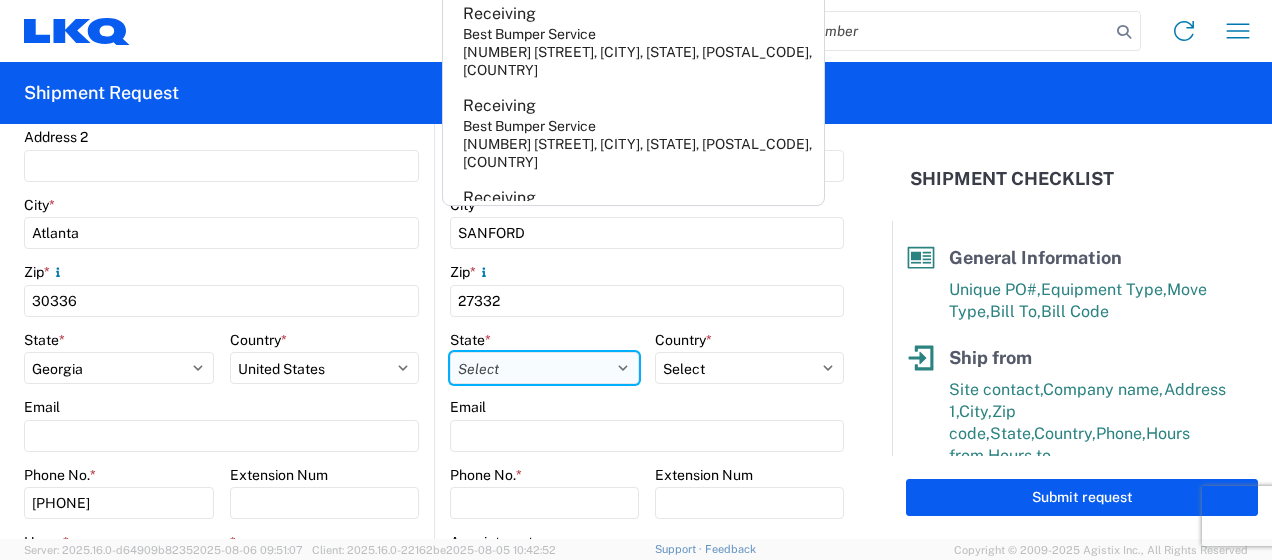 click on "Select Alabama Alaska Arizona Arkansas Armed Forces Americas Armed Forces Europe Armed Forces Pacific California Colorado Connecticut Delaware District of Columbia Florida Georgia Hawaii Idaho Illinois Indiana Iowa Kansas Kentucky Louisiana Maine Maryland Massachusetts Michigan Minnesota Mississippi Missouri Montana Nebraska Nevada New Hampshire New Jersey New Mexico New York North Carolina North Dakota Ohio Oklahoma Oregon Palau Pennsylvania Puerto Rico Rhode Island South Carolina South Dakota Tennessee Texas Utah Vermont Virginia Washington West Virginia Wisconsin Wyoming" at bounding box center [544, 368] 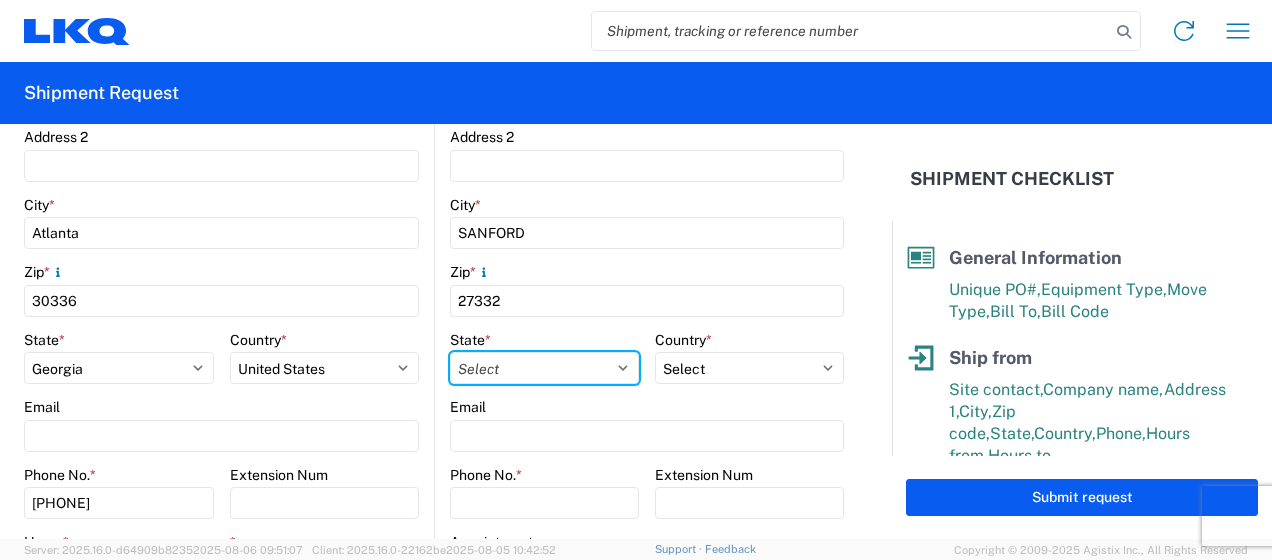 select on "NC" 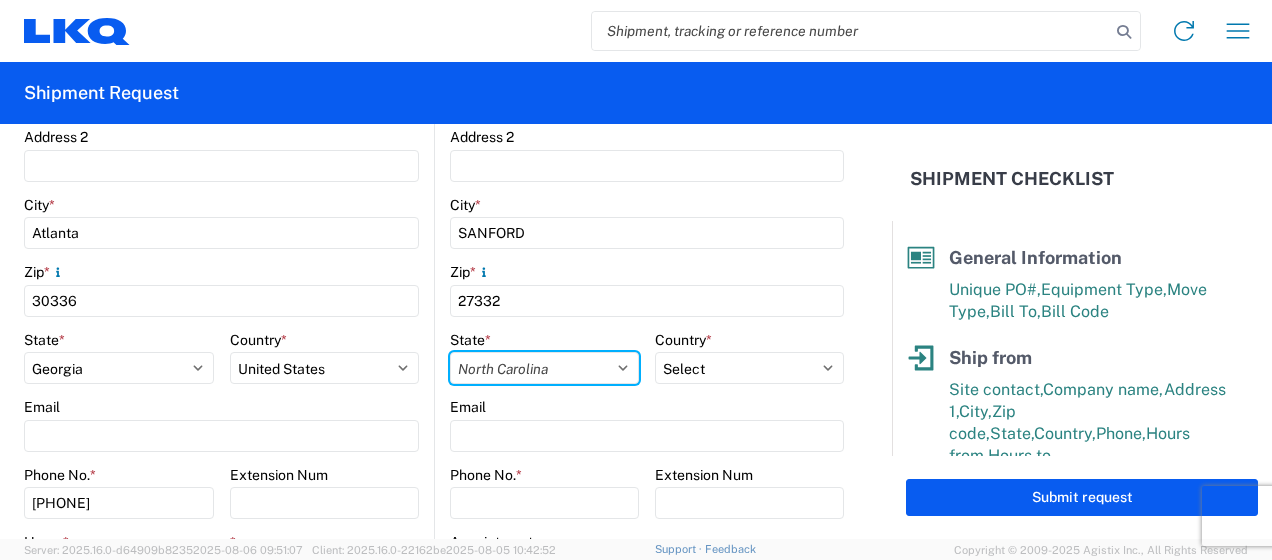 click on "Select Alabama Alaska Arizona Arkansas Armed Forces Americas Armed Forces Europe Armed Forces Pacific California Colorado Connecticut Delaware District of Columbia Florida Georgia Hawaii Idaho Illinois Indiana Iowa Kansas Kentucky Louisiana Maine Maryland Massachusetts Michigan Minnesota Mississippi Missouri Montana Nebraska Nevada New Hampshire New Jersey New Mexico New York North Carolina North Dakota Ohio Oklahoma Oregon Palau Pennsylvania Puerto Rico Rhode Island South Carolina South Dakota Tennessee Texas Utah Vermont Virginia Washington West Virginia Wisconsin Wyoming" at bounding box center [544, 368] 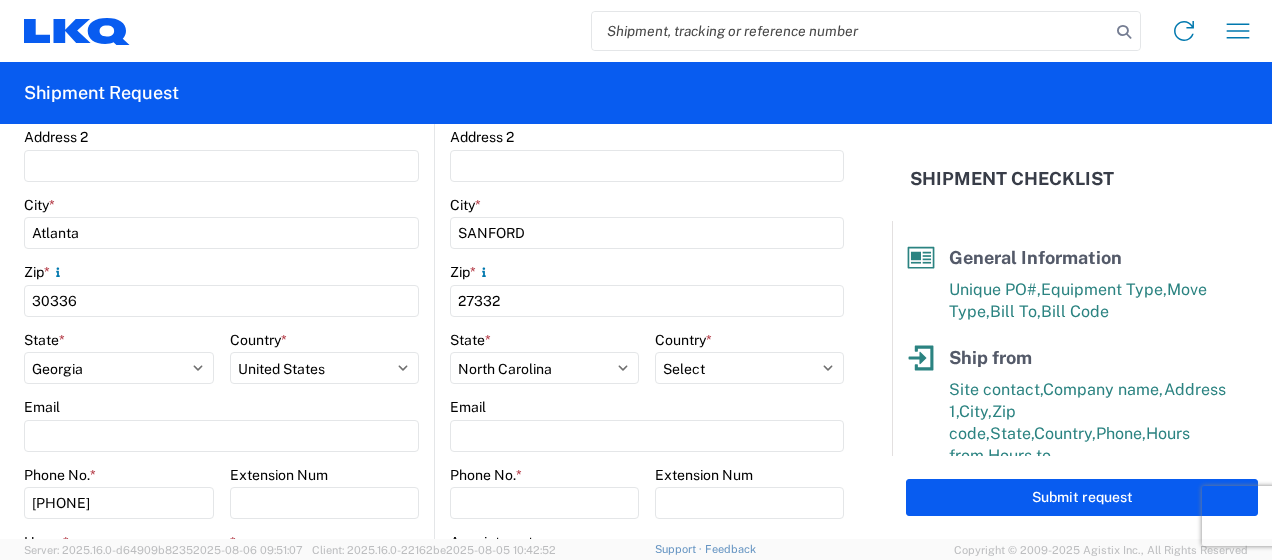 click on "Phone No.  *" 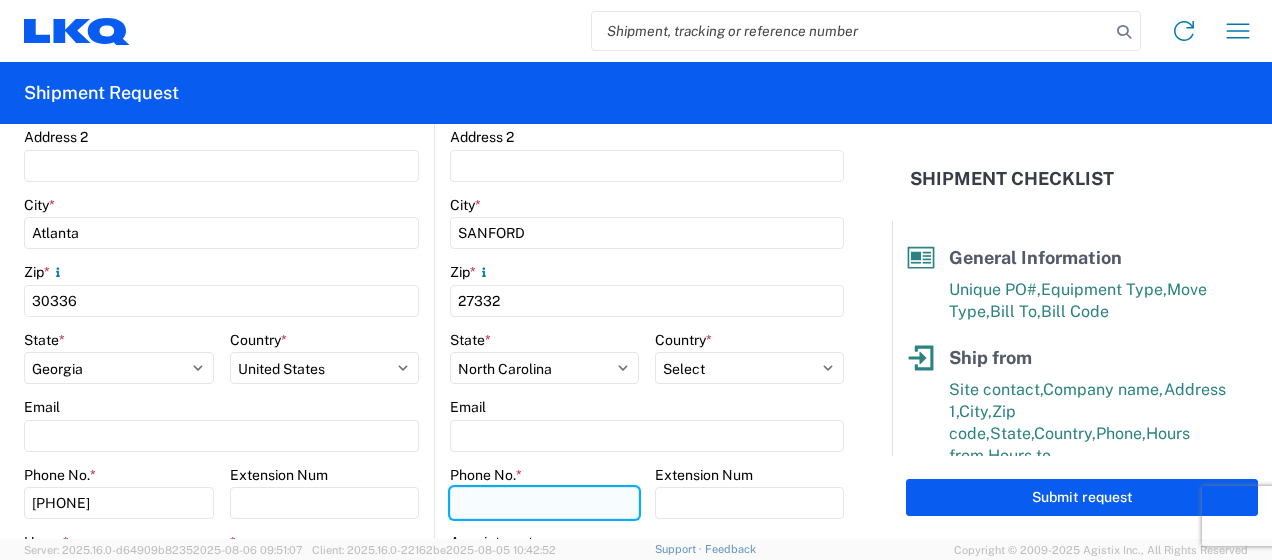 click on "Phone No.  *" at bounding box center (544, 503) 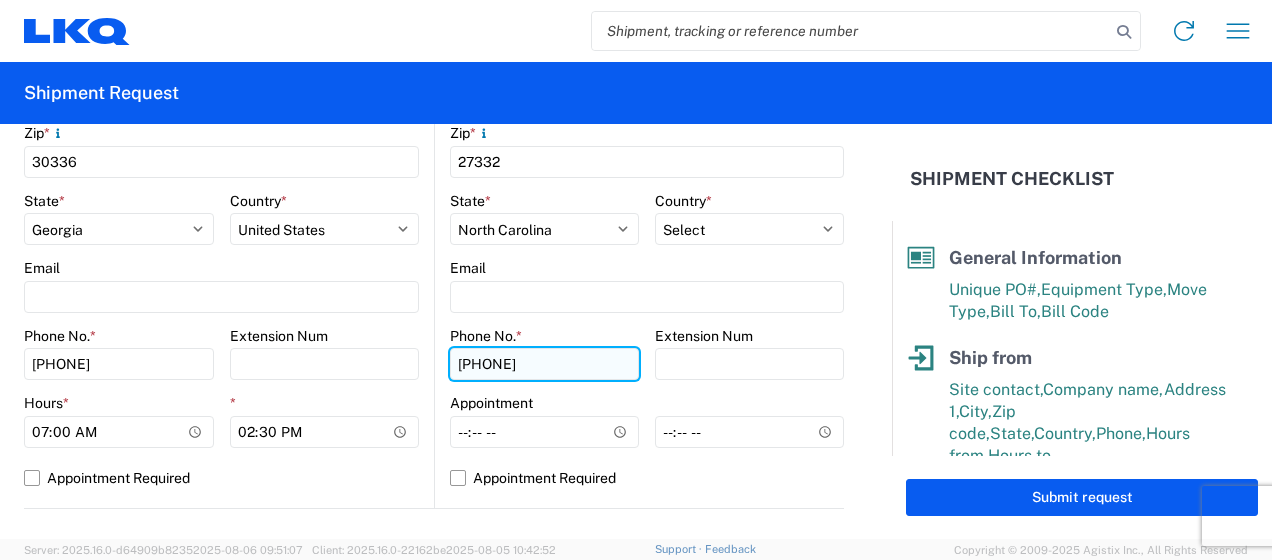 scroll, scrollTop: 727, scrollLeft: 0, axis: vertical 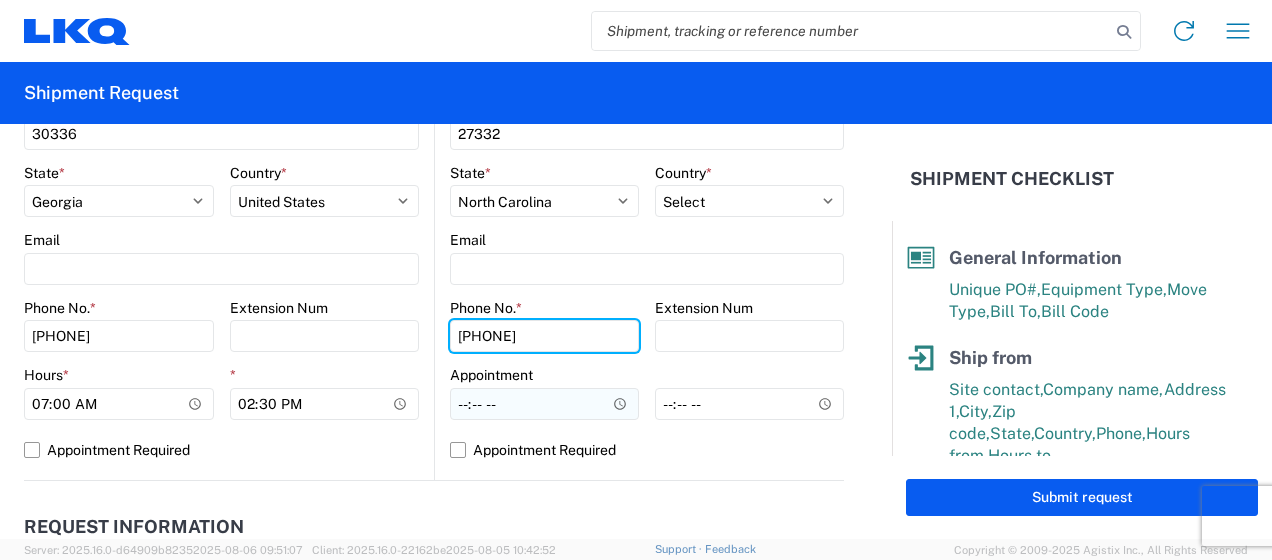 type on "[PHONE]" 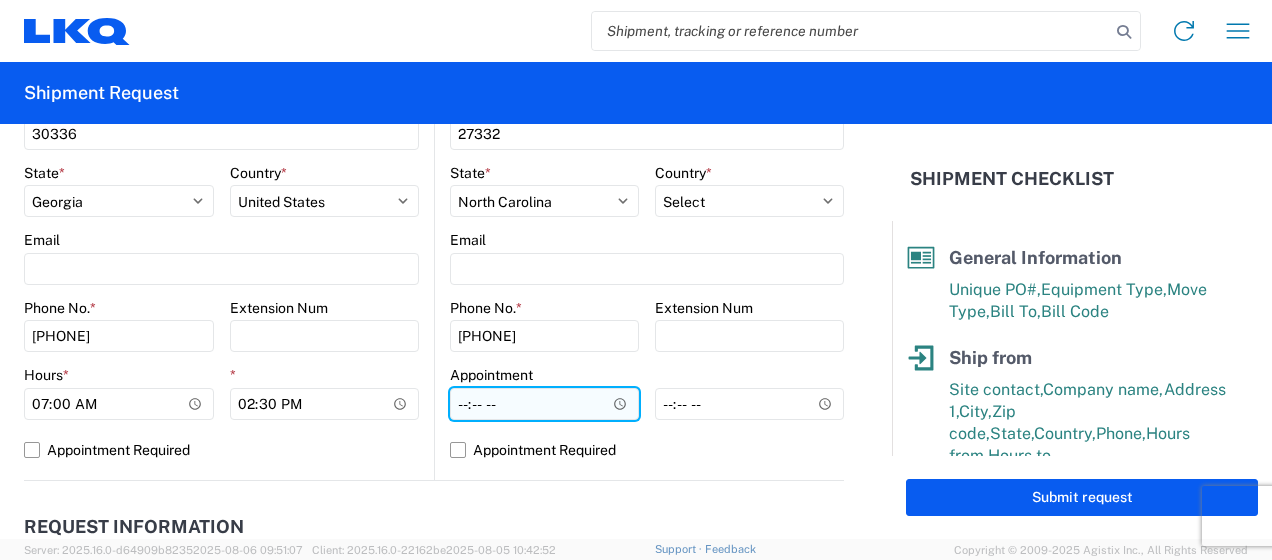 click on "Hours  *" at bounding box center (544, 404) 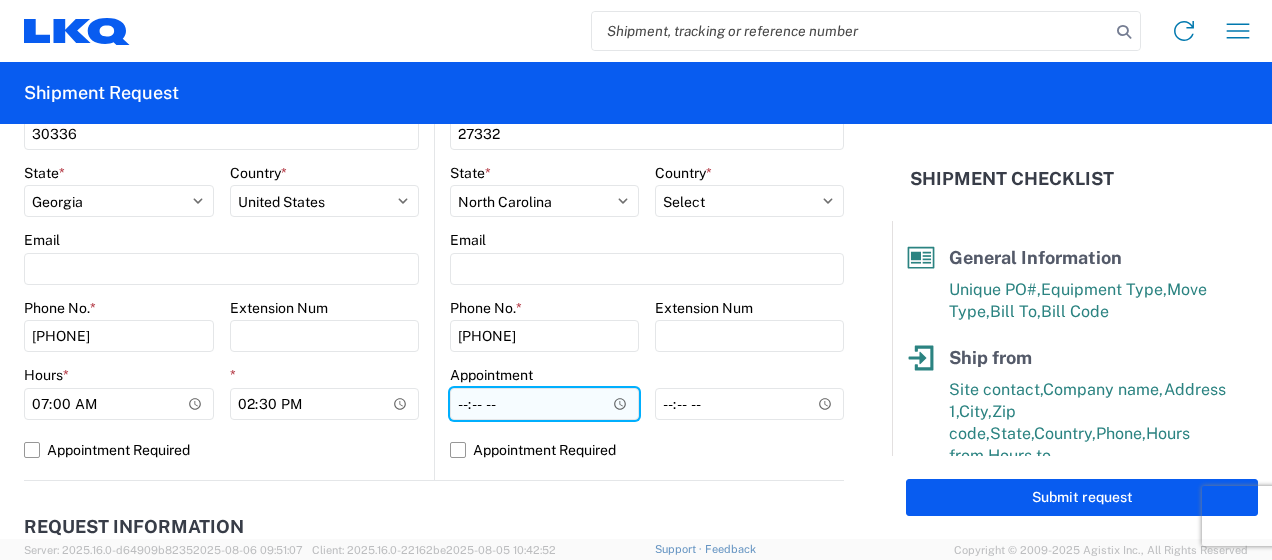 type on "07:00" 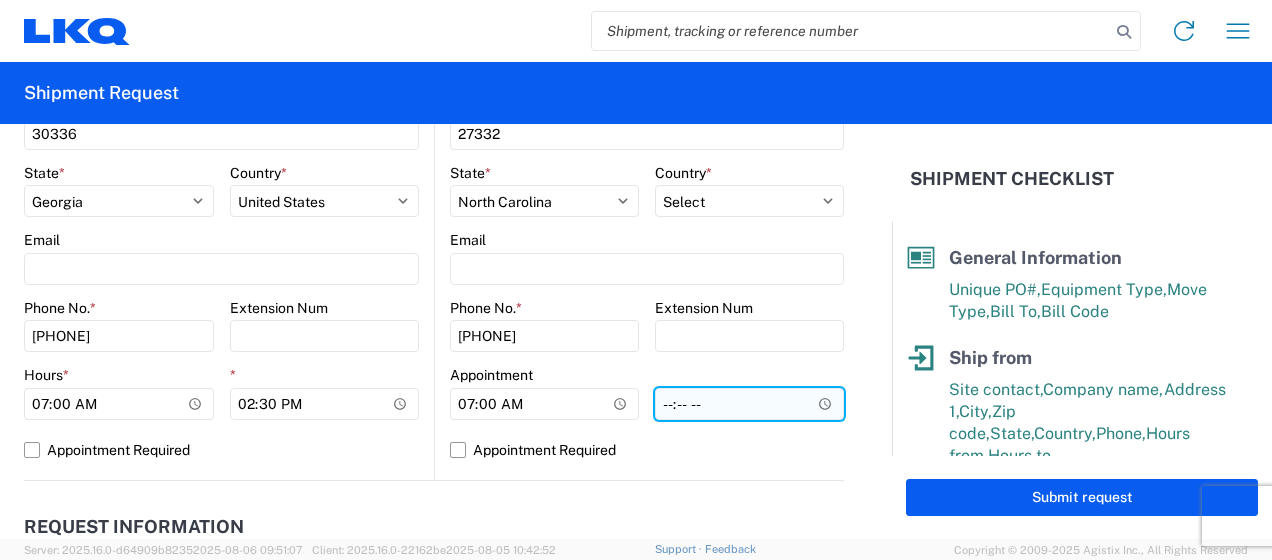 click on "*" at bounding box center (749, 404) 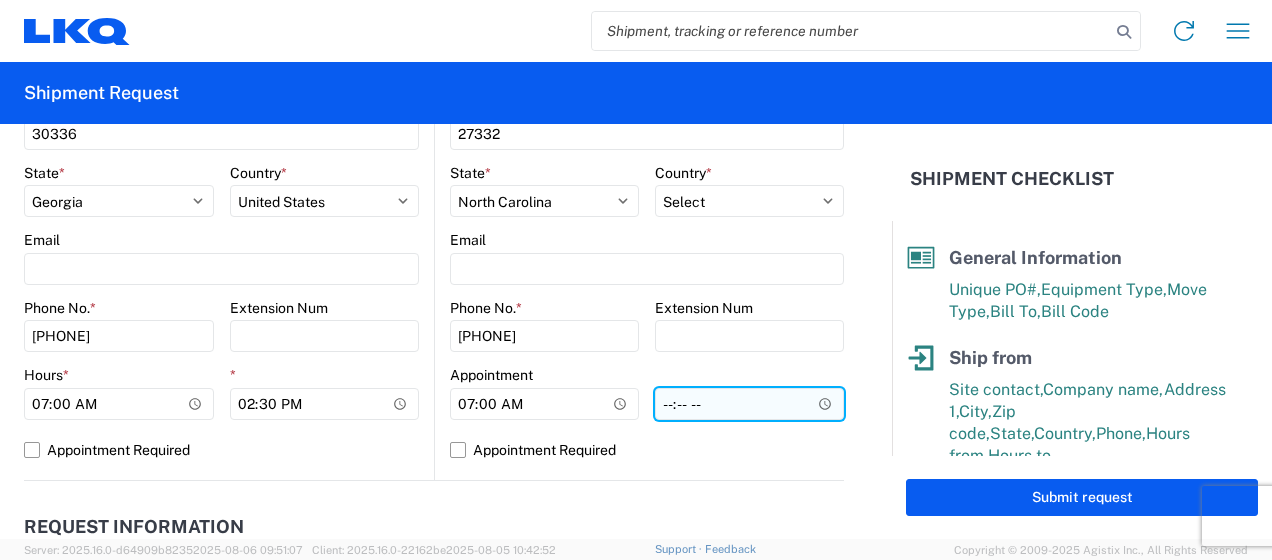 type on "15:30" 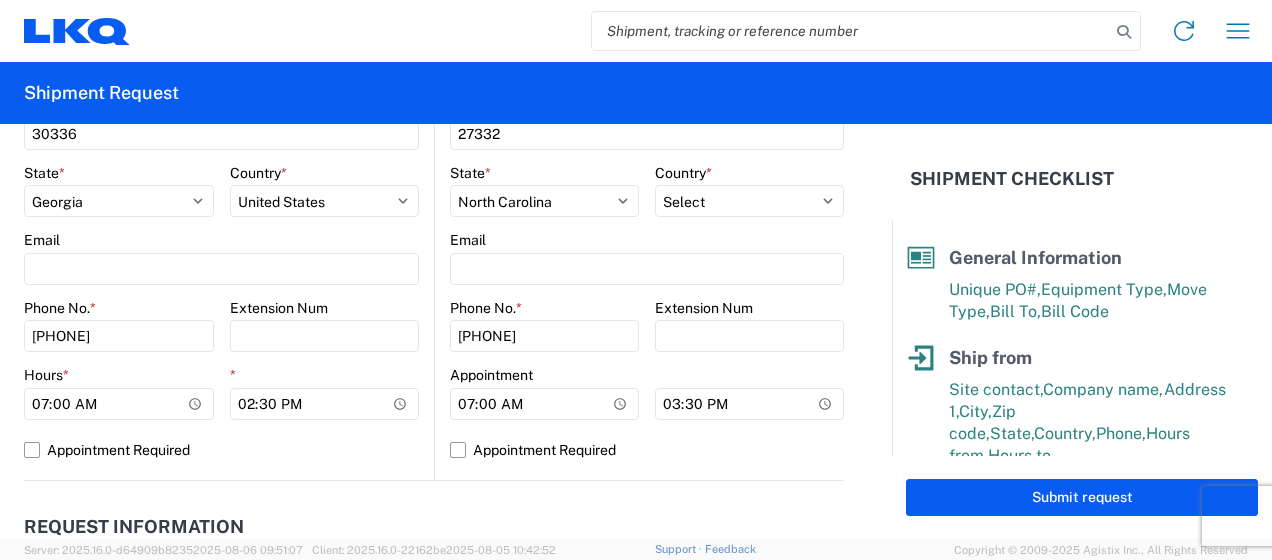 click on "Request Information" 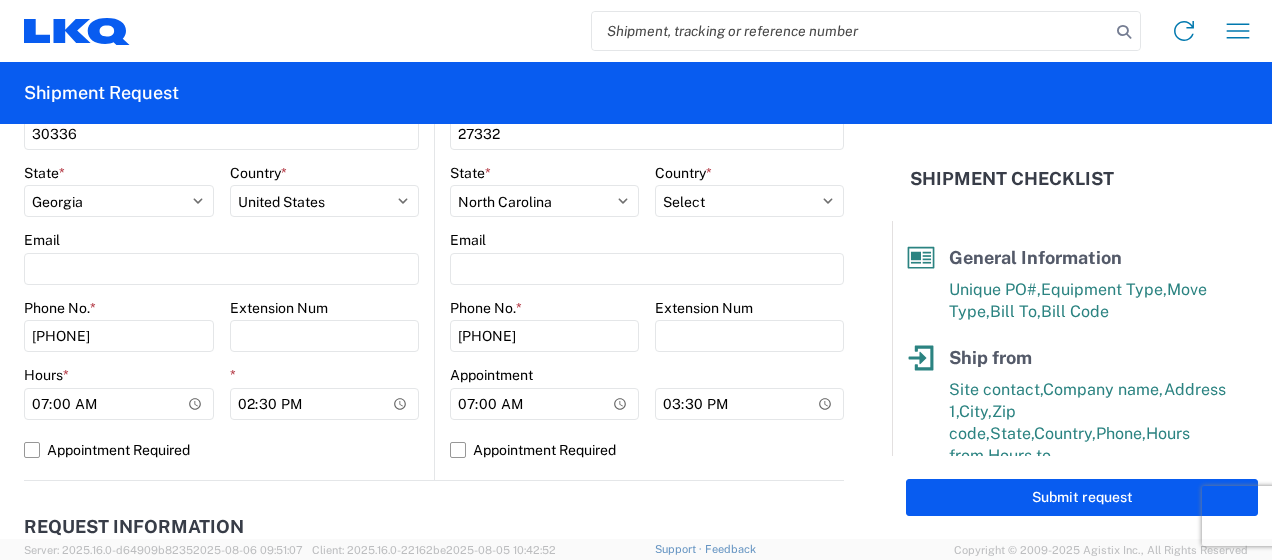 scroll, scrollTop: 894, scrollLeft: 0, axis: vertical 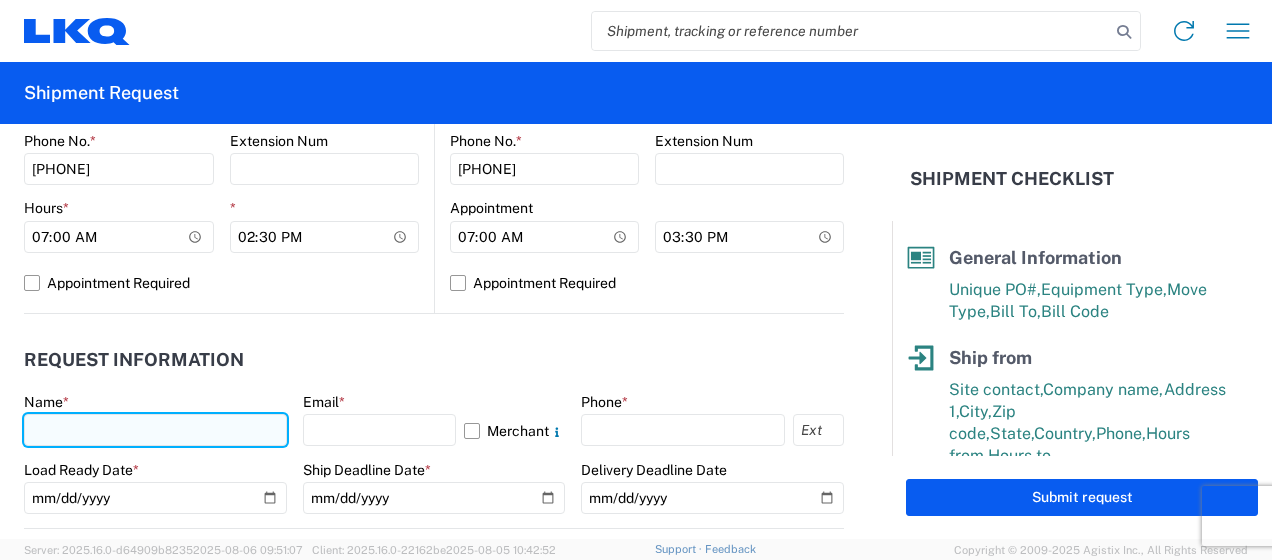 click 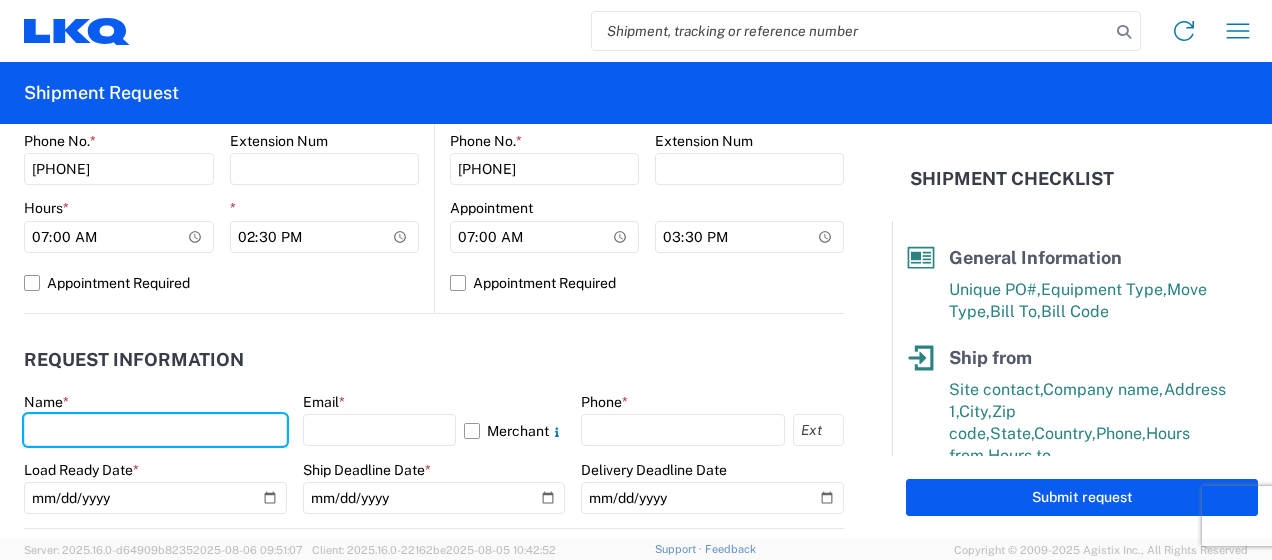 type on "y" 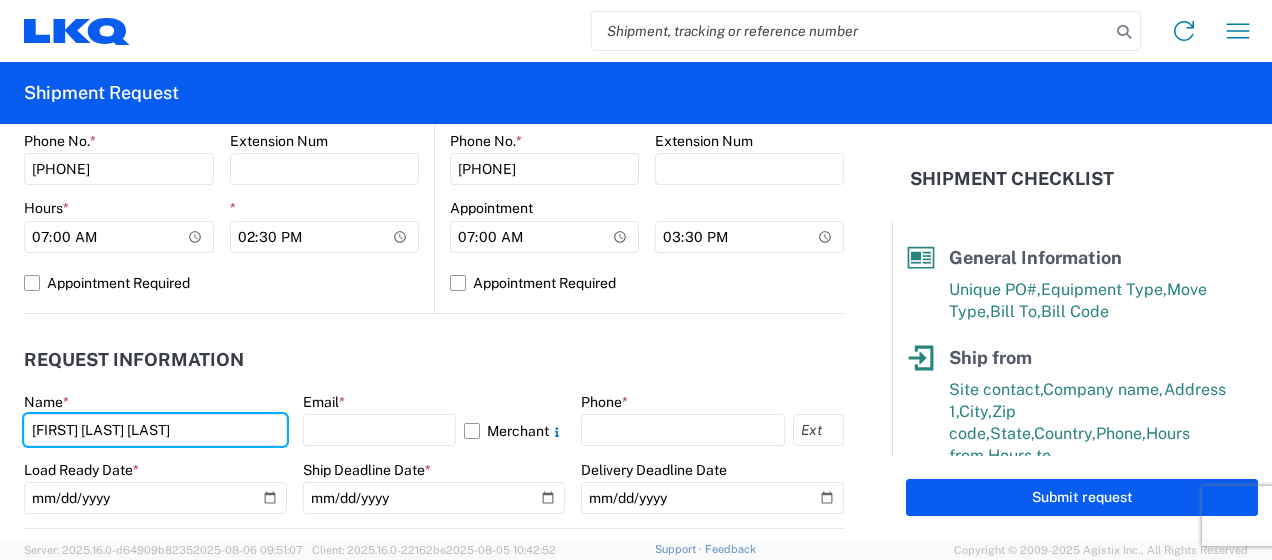 type on "[FIRST] [LAST] [LAST]" 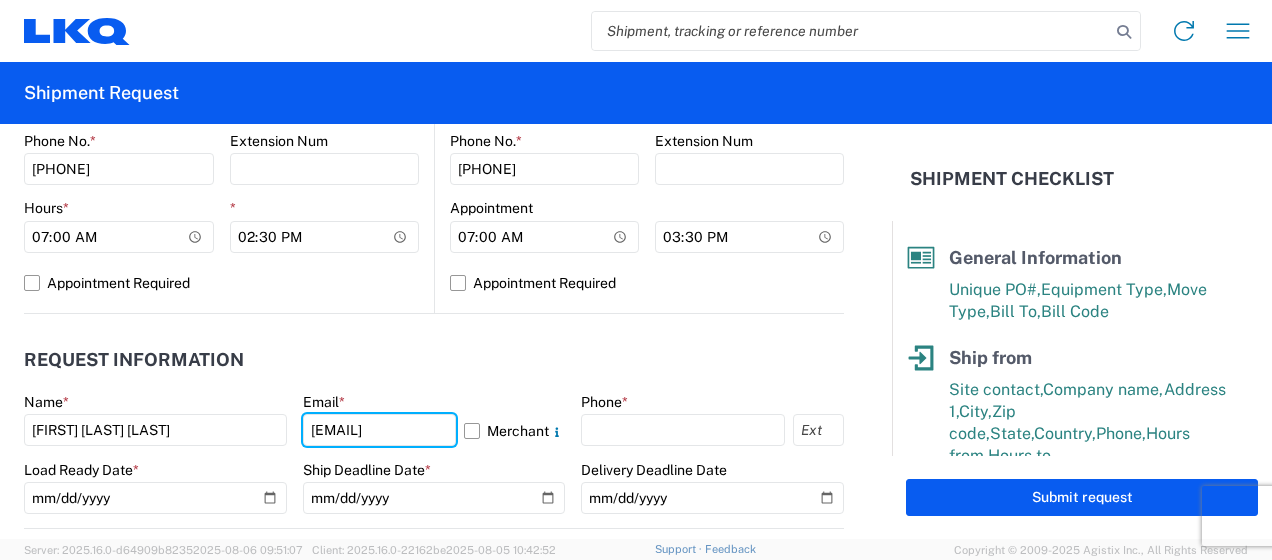 scroll, scrollTop: 0, scrollLeft: 57, axis: horizontal 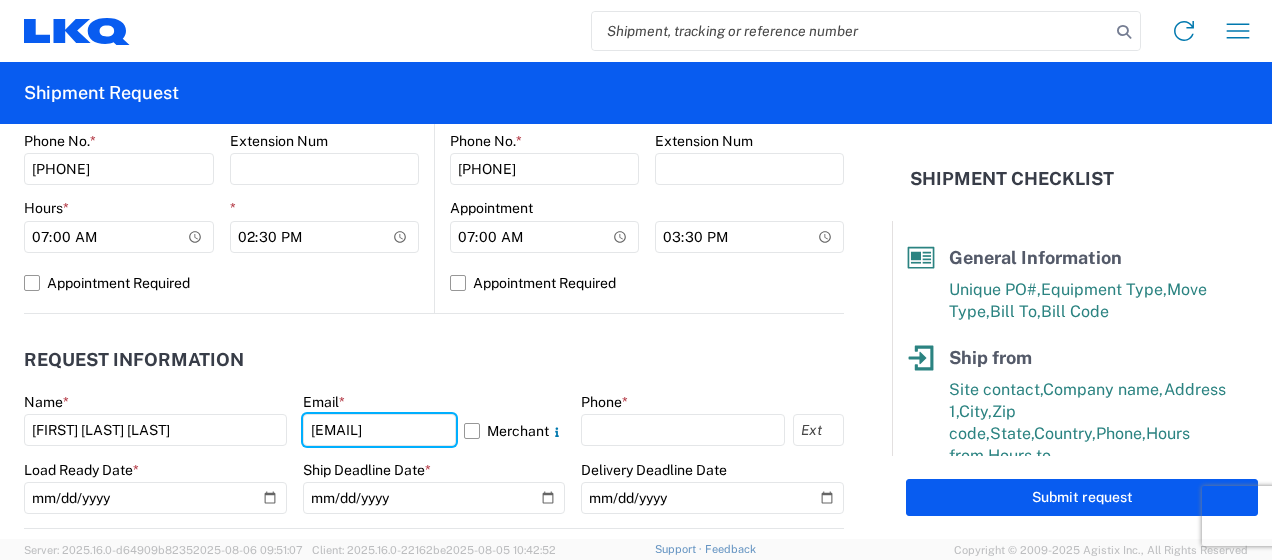 type on "[EMAIL]" 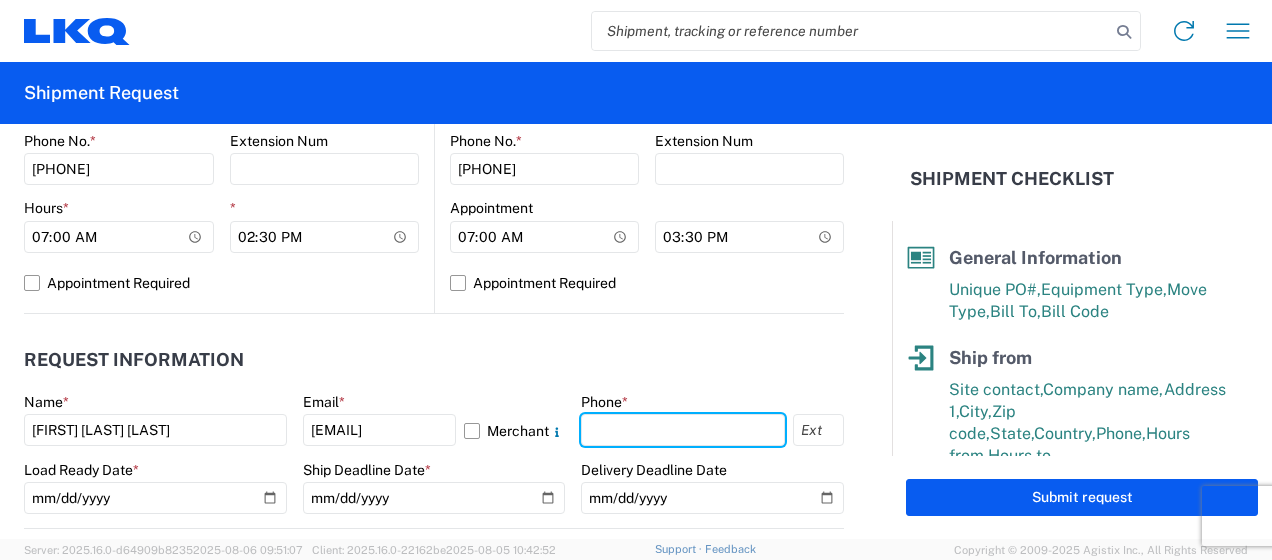 scroll, scrollTop: 0, scrollLeft: 0, axis: both 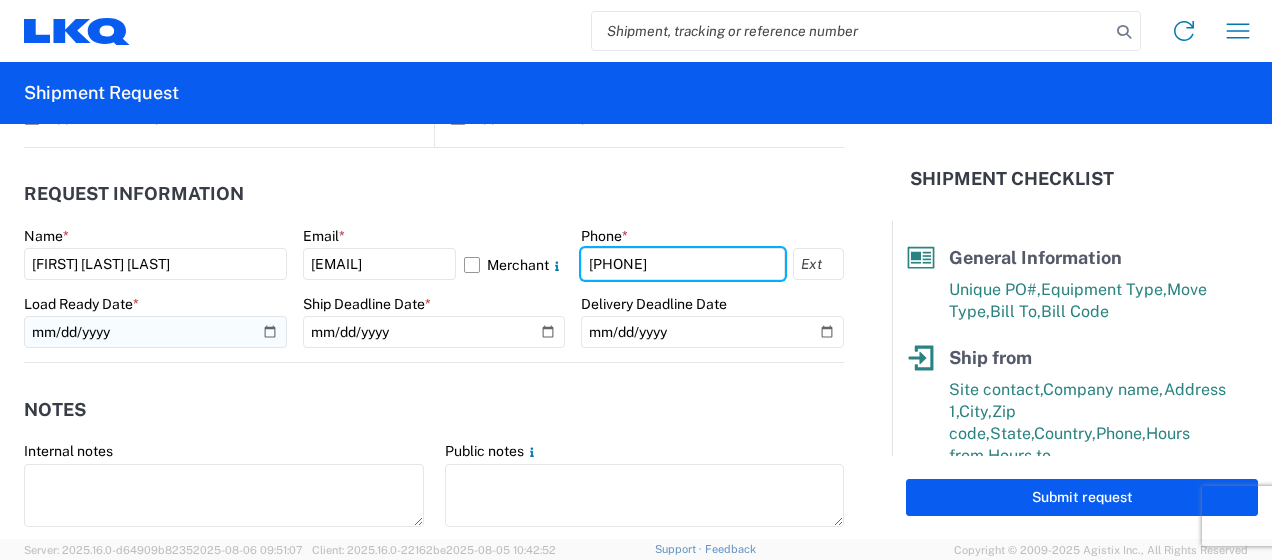 type on "[PHONE]" 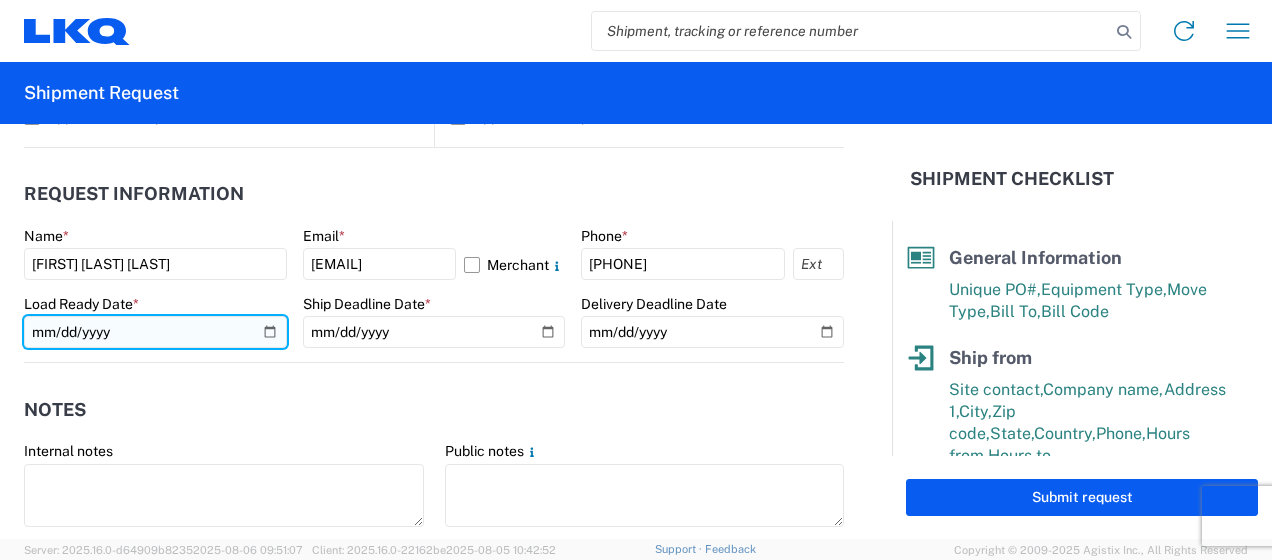 click 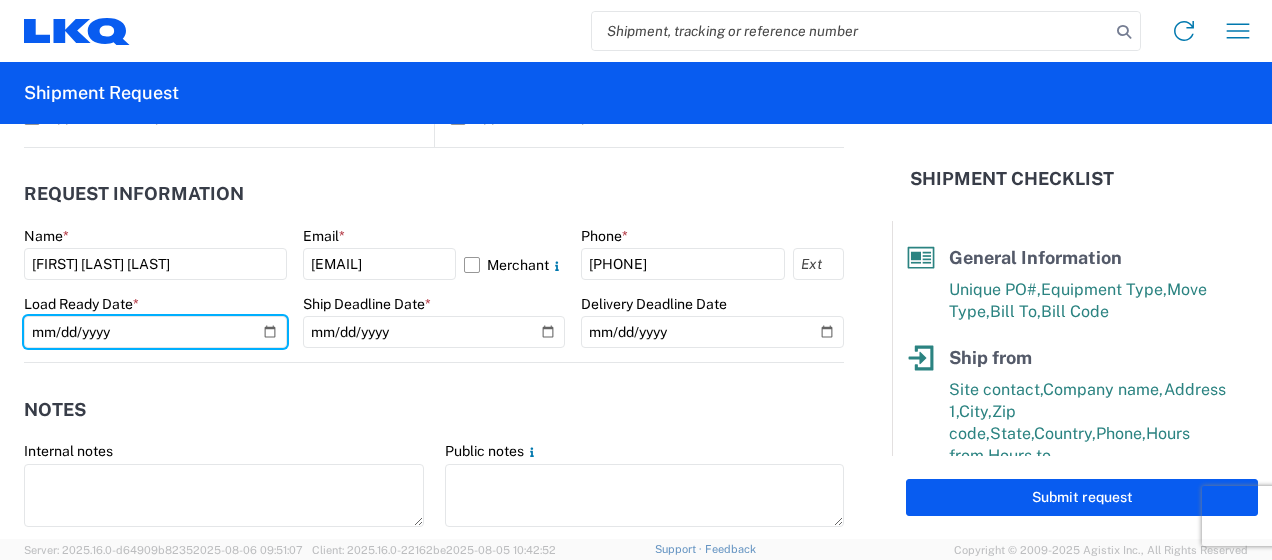 type on "2025-08-07" 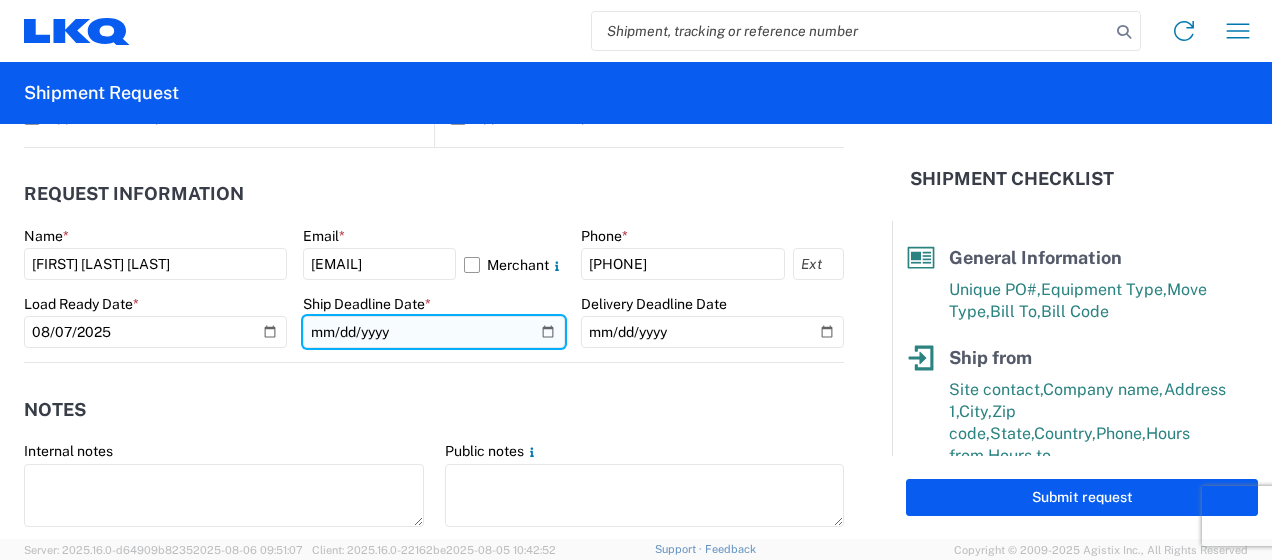 click 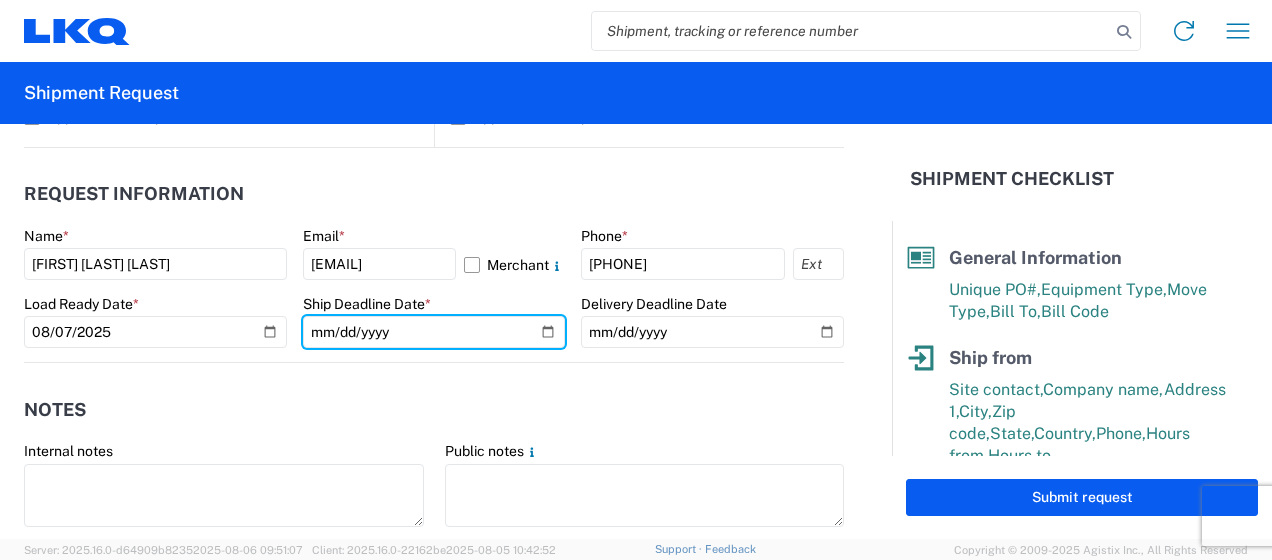 type on "2025-08-07" 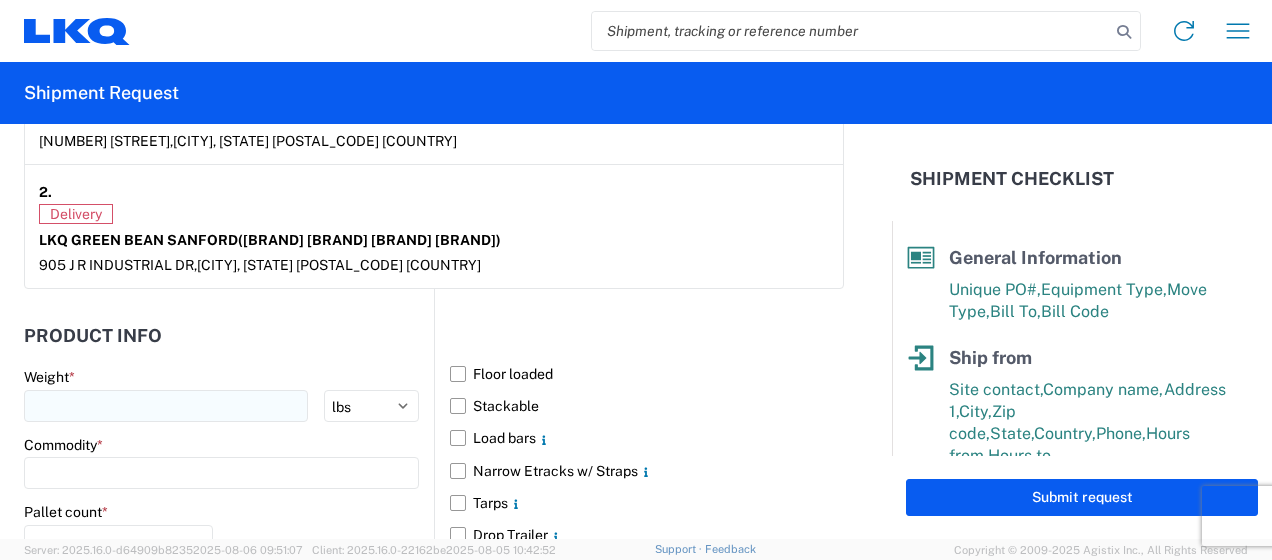 scroll, scrollTop: 1727, scrollLeft: 0, axis: vertical 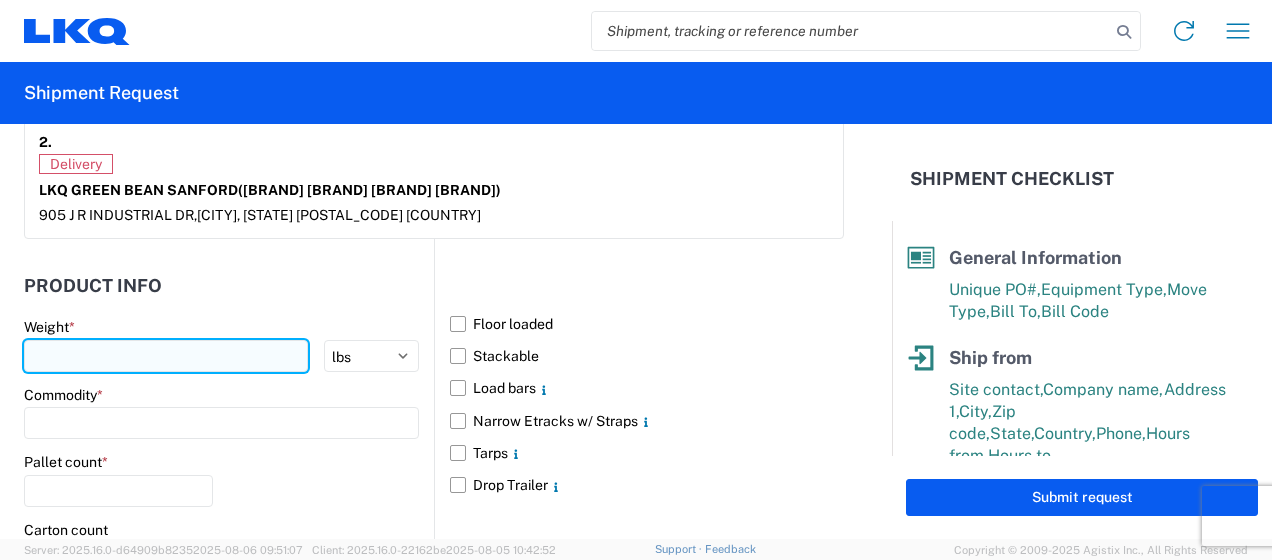 click 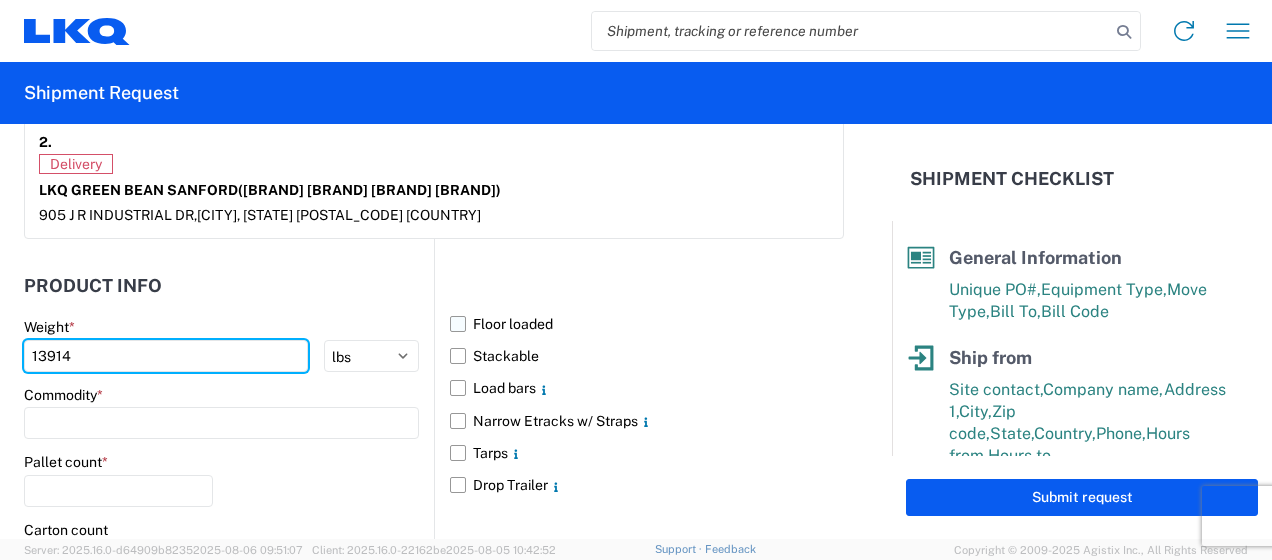 type on "13914" 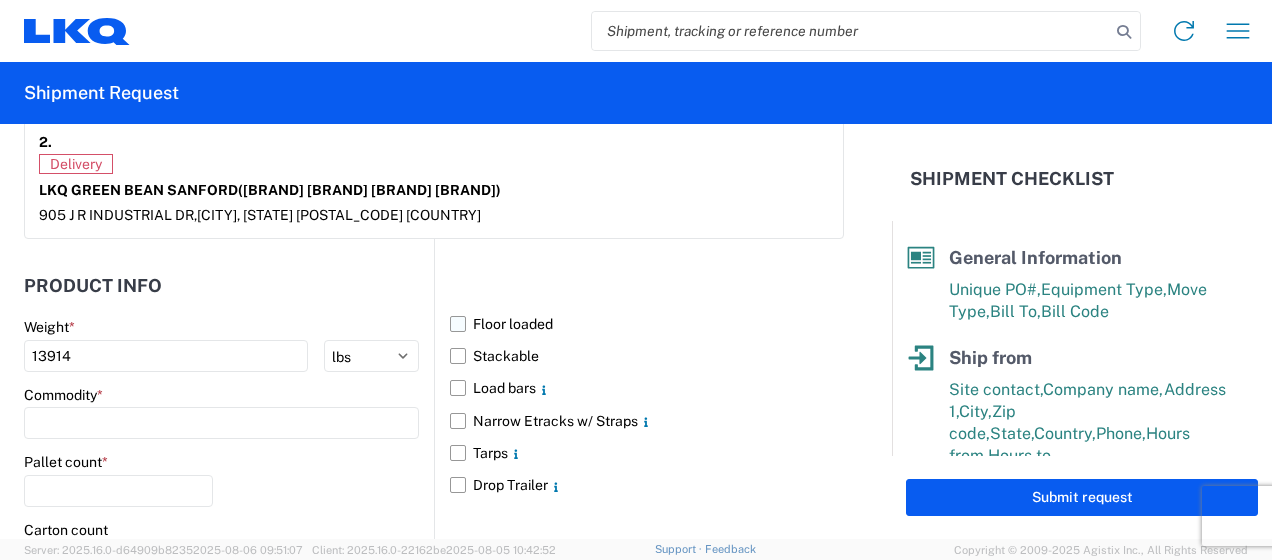 click on "Floor loaded" 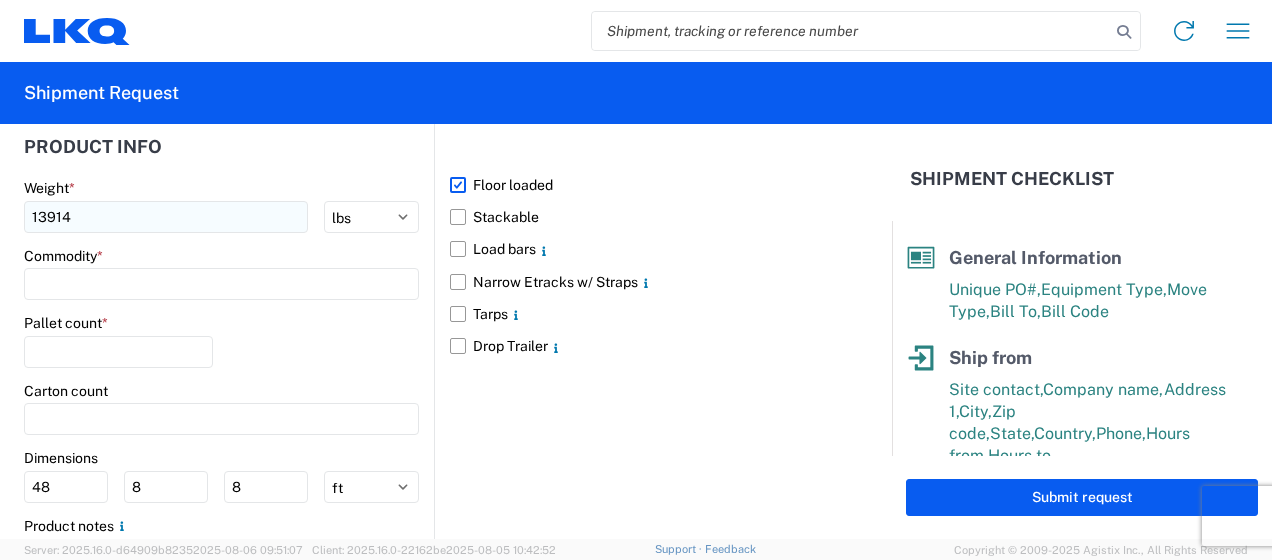 scroll, scrollTop: 1894, scrollLeft: 0, axis: vertical 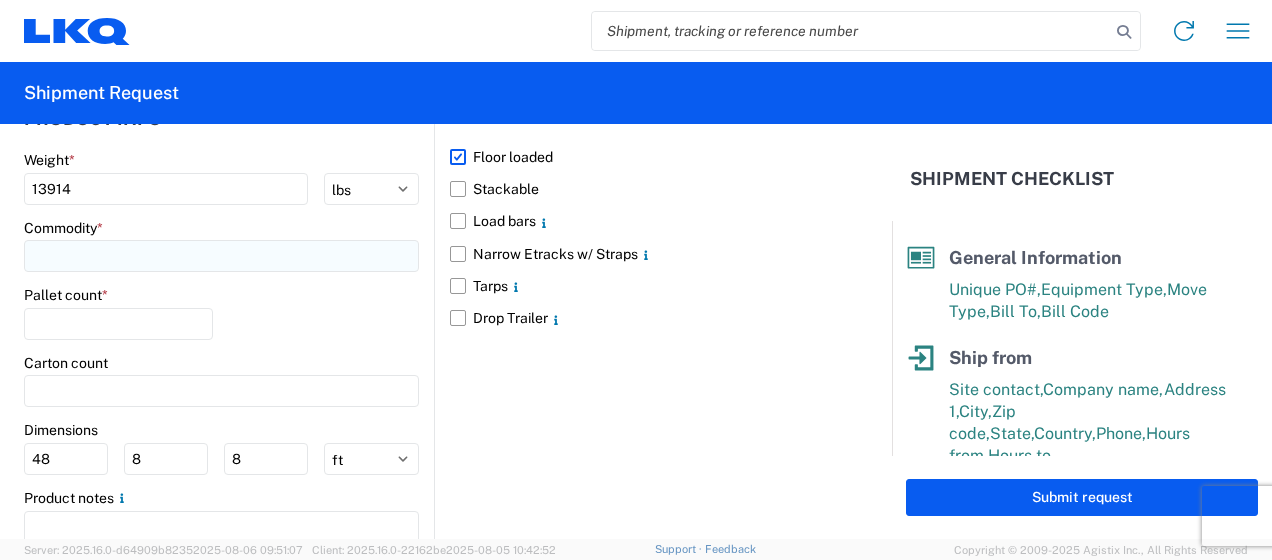 click 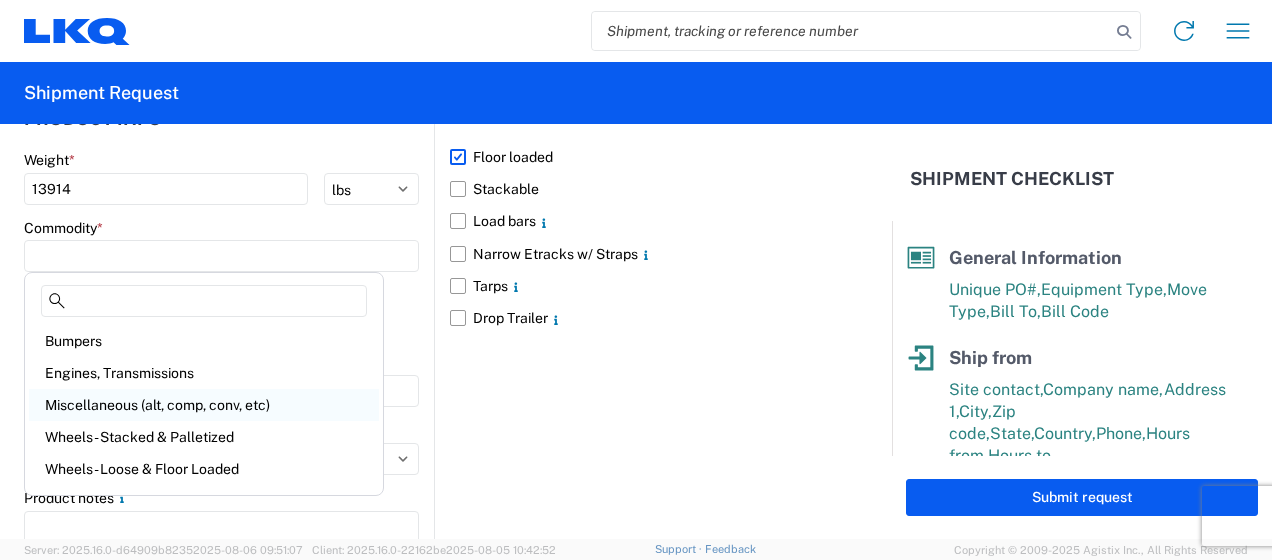 click on "Miscellaneous (alt, comp, conv, etc)" 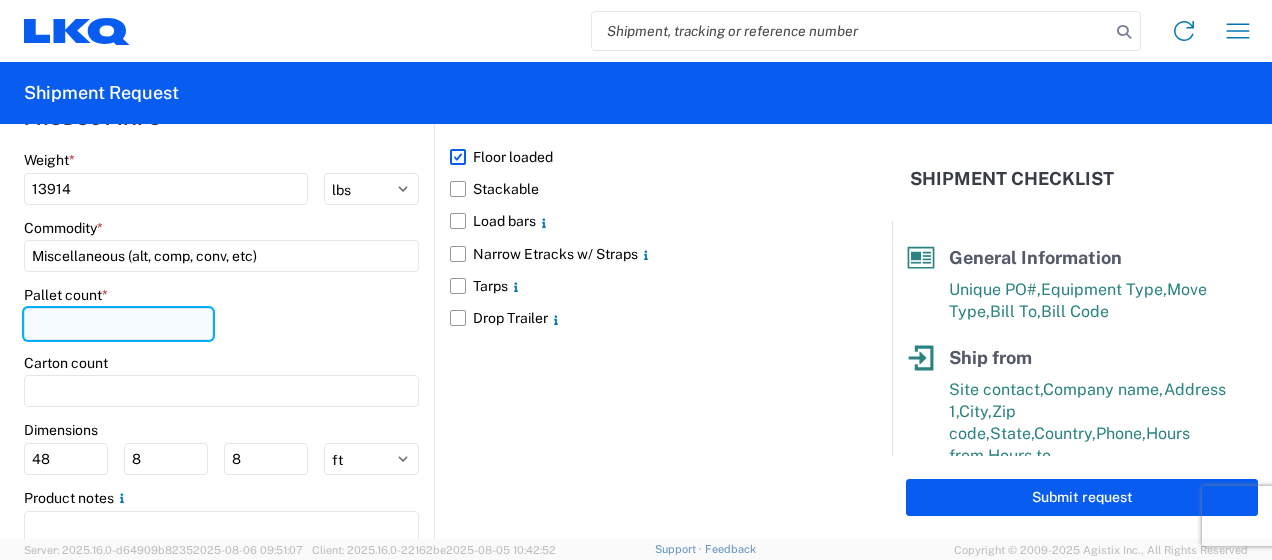 click 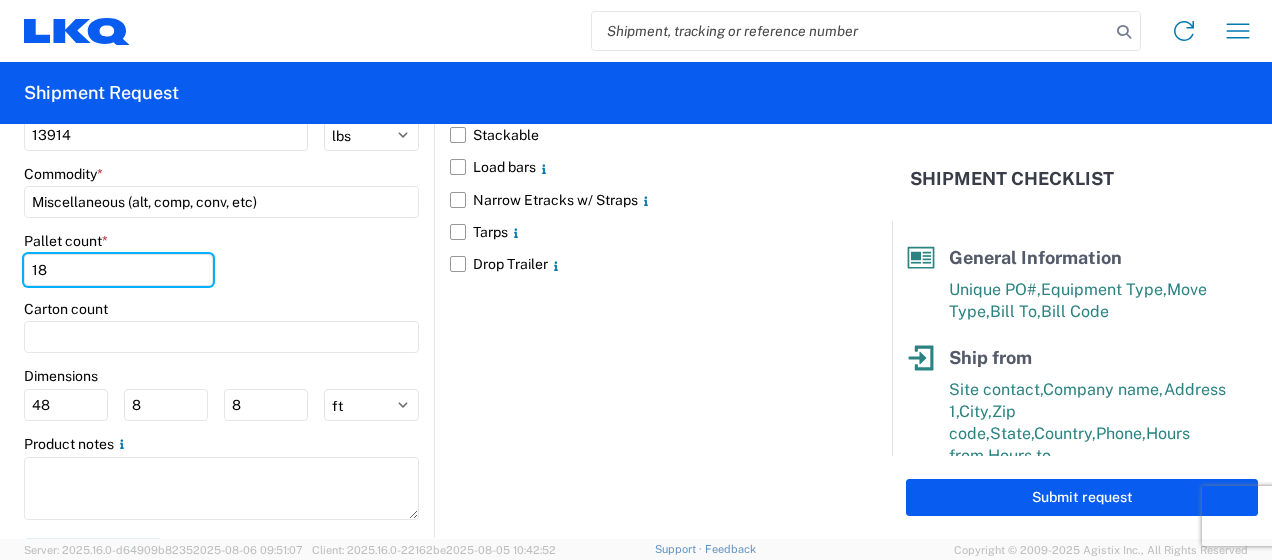 scroll, scrollTop: 1977, scrollLeft: 0, axis: vertical 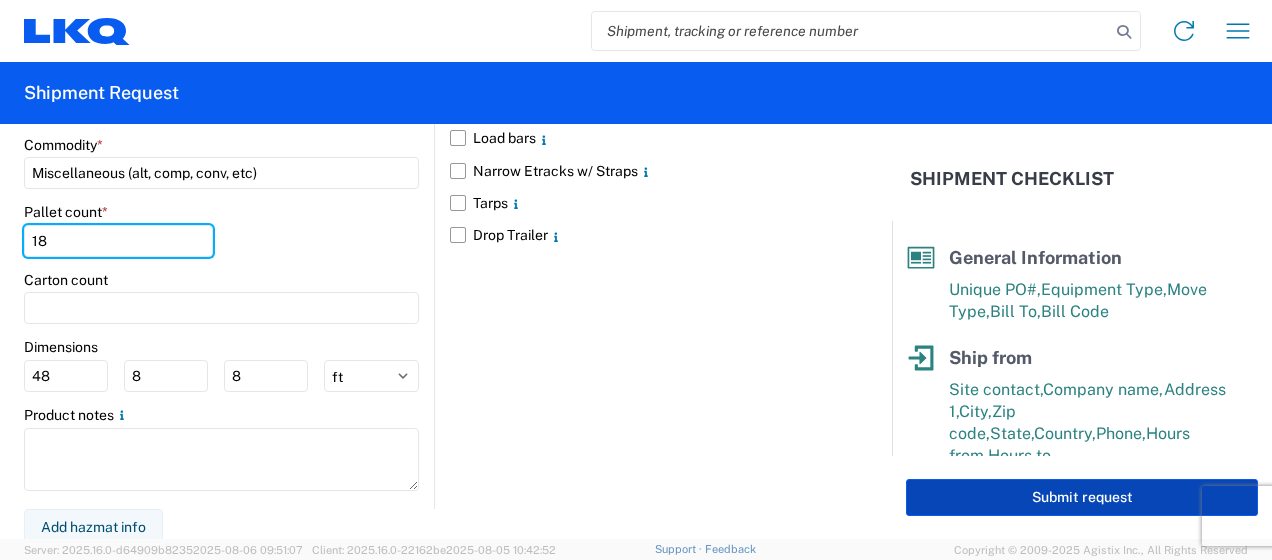 type on "18" 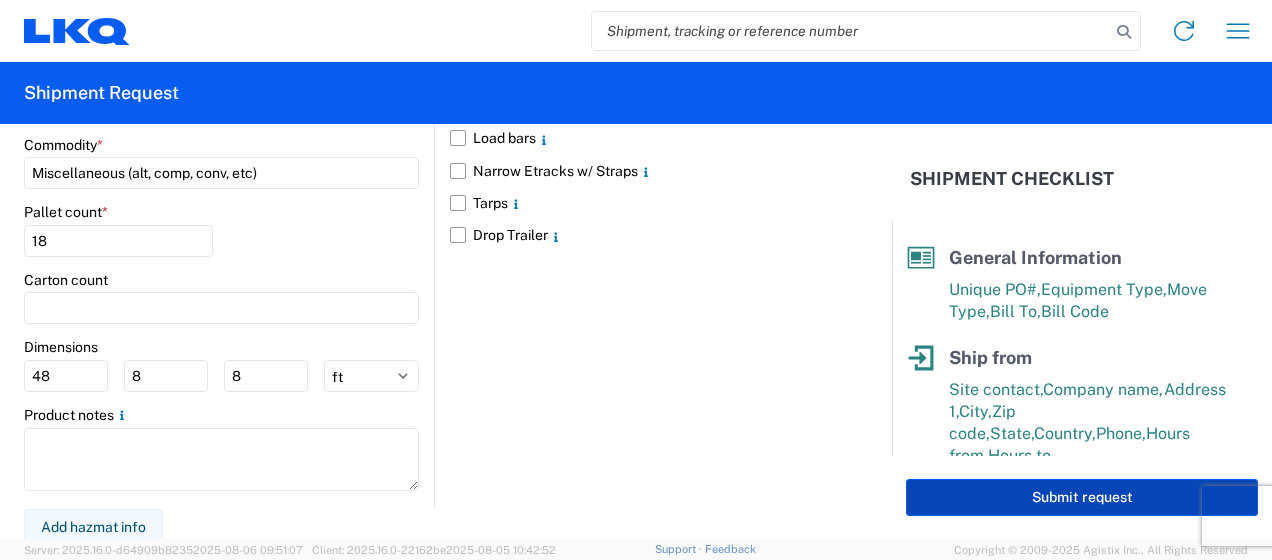 click on "Submit request" 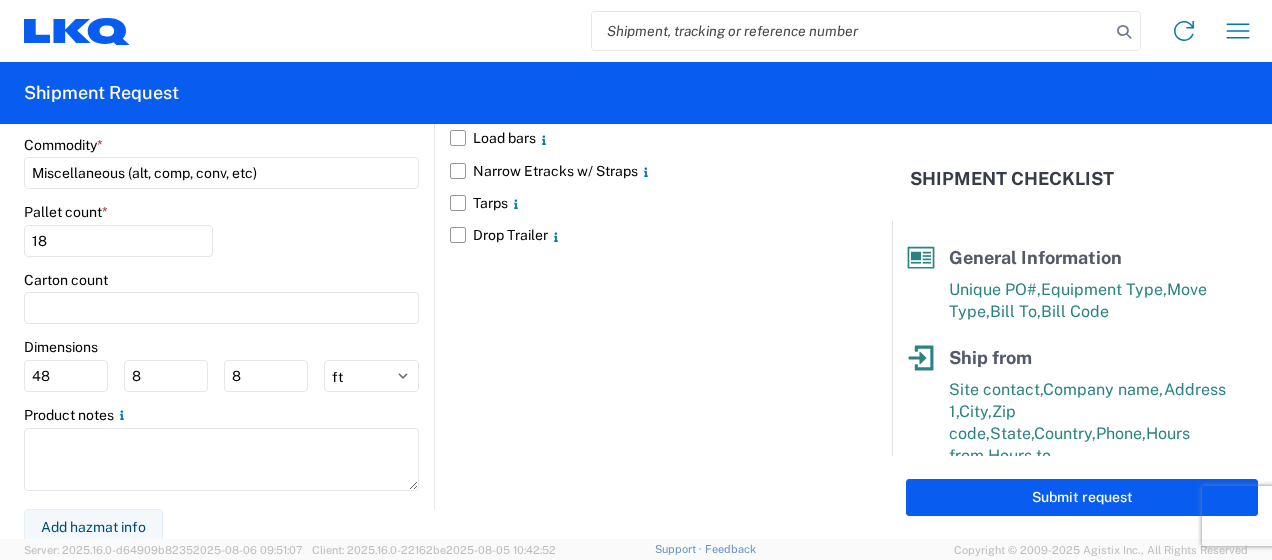 select on "GA" 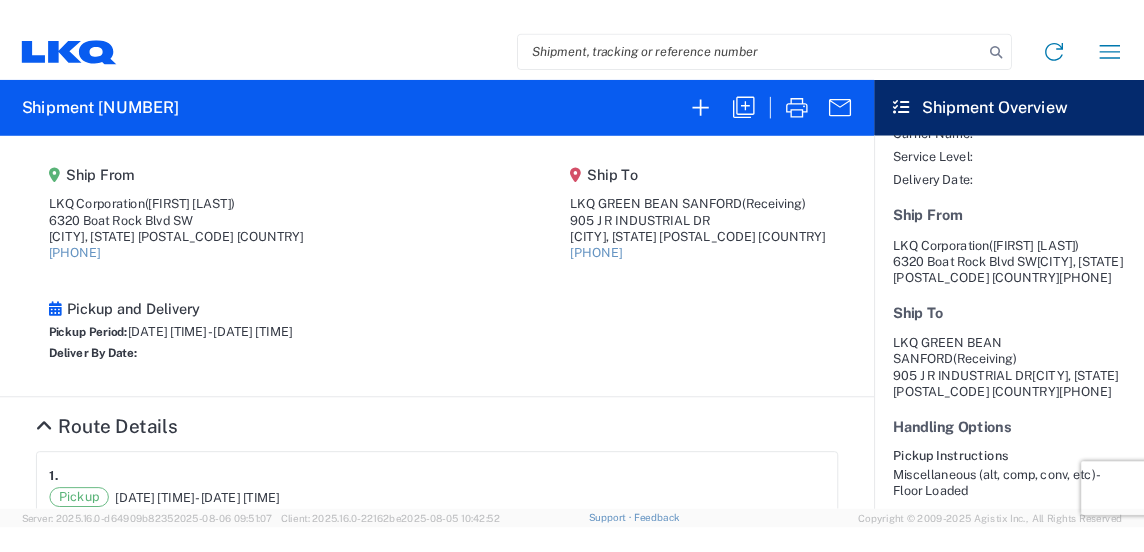 scroll, scrollTop: 416, scrollLeft: 0, axis: vertical 